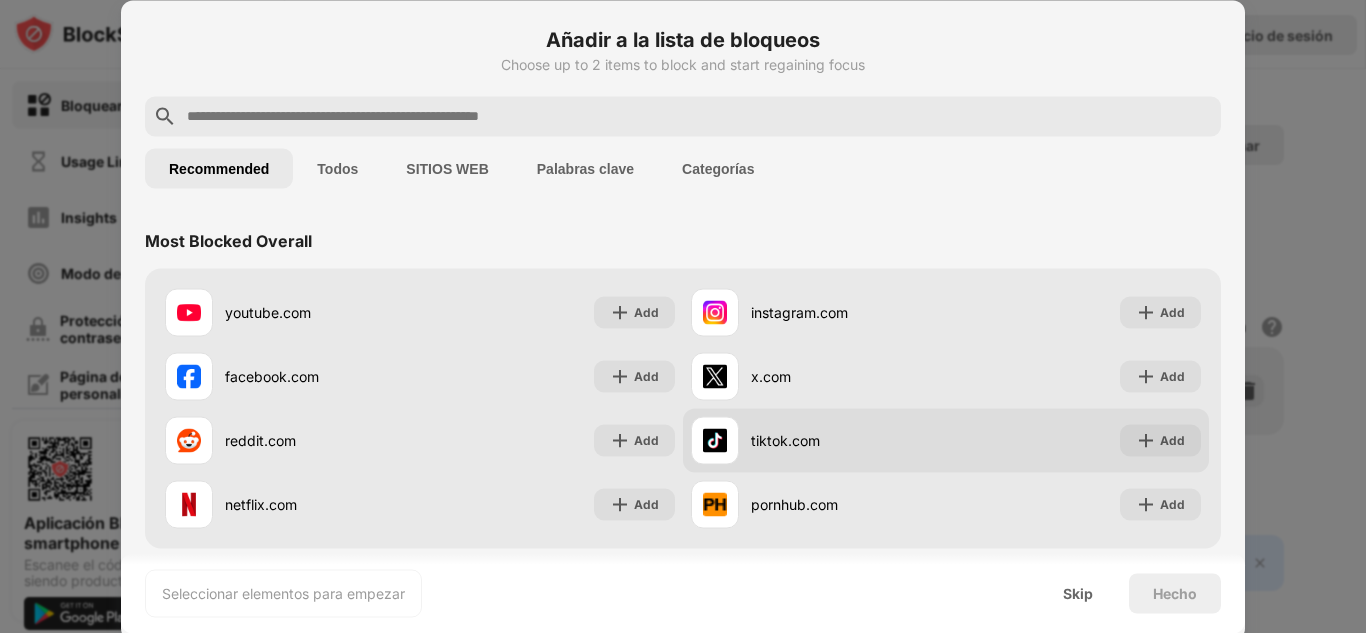 scroll, scrollTop: 0, scrollLeft: 0, axis: both 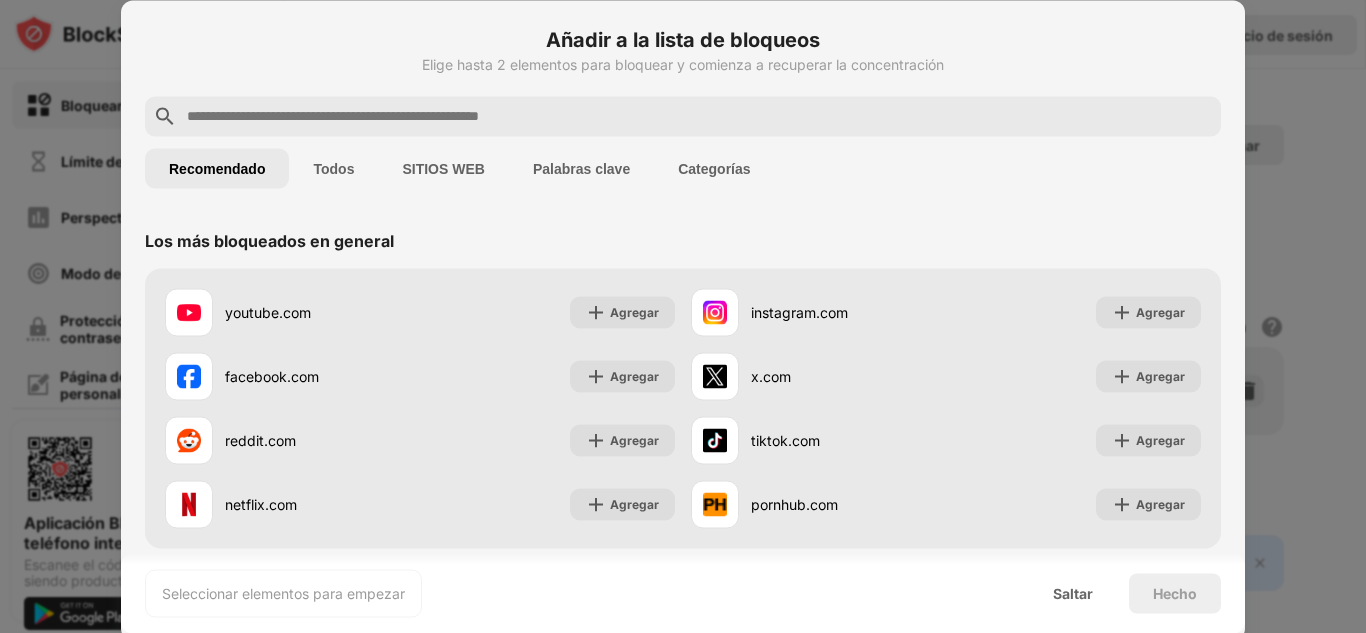 click on "SITIOS WEB" at bounding box center [443, 168] 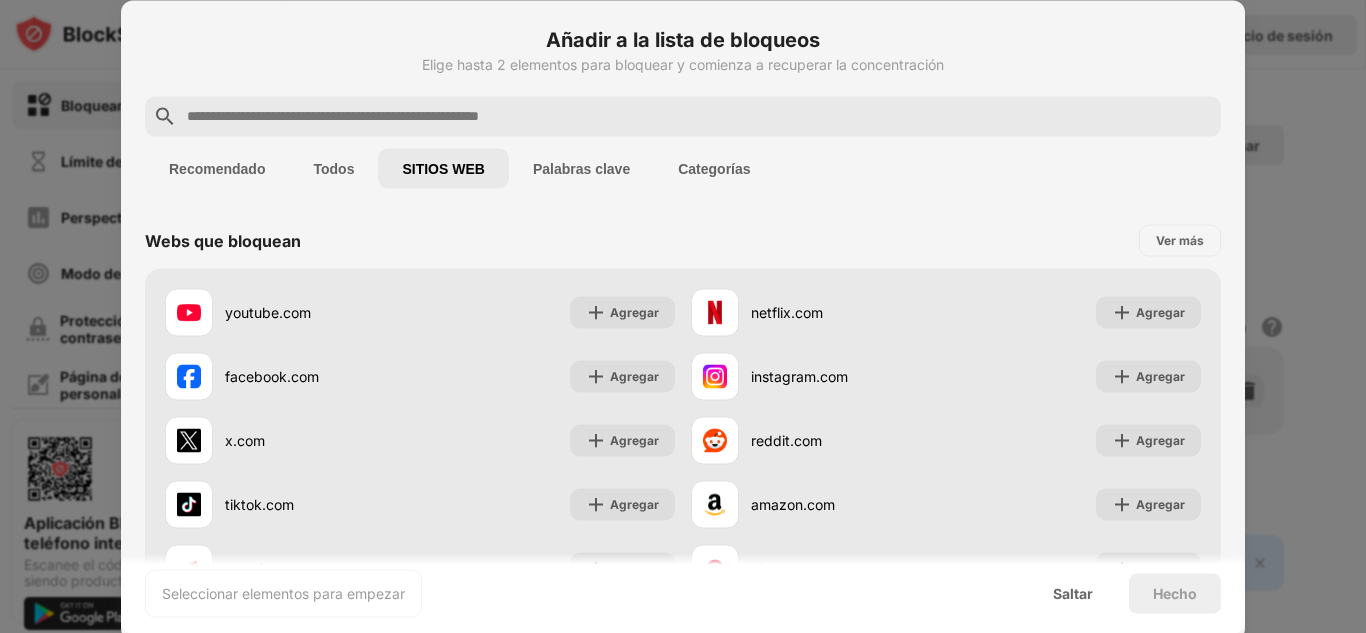 click on "Todos" at bounding box center (333, 168) 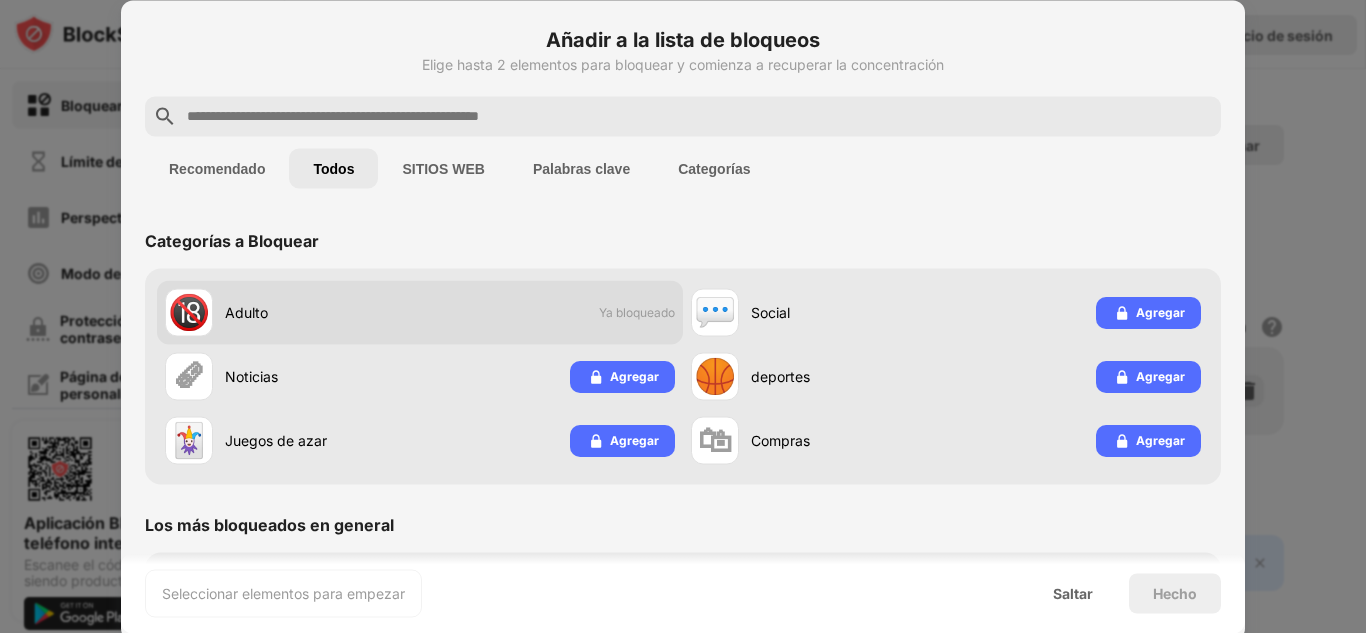 click on "Ya bloqueado" at bounding box center (637, 312) 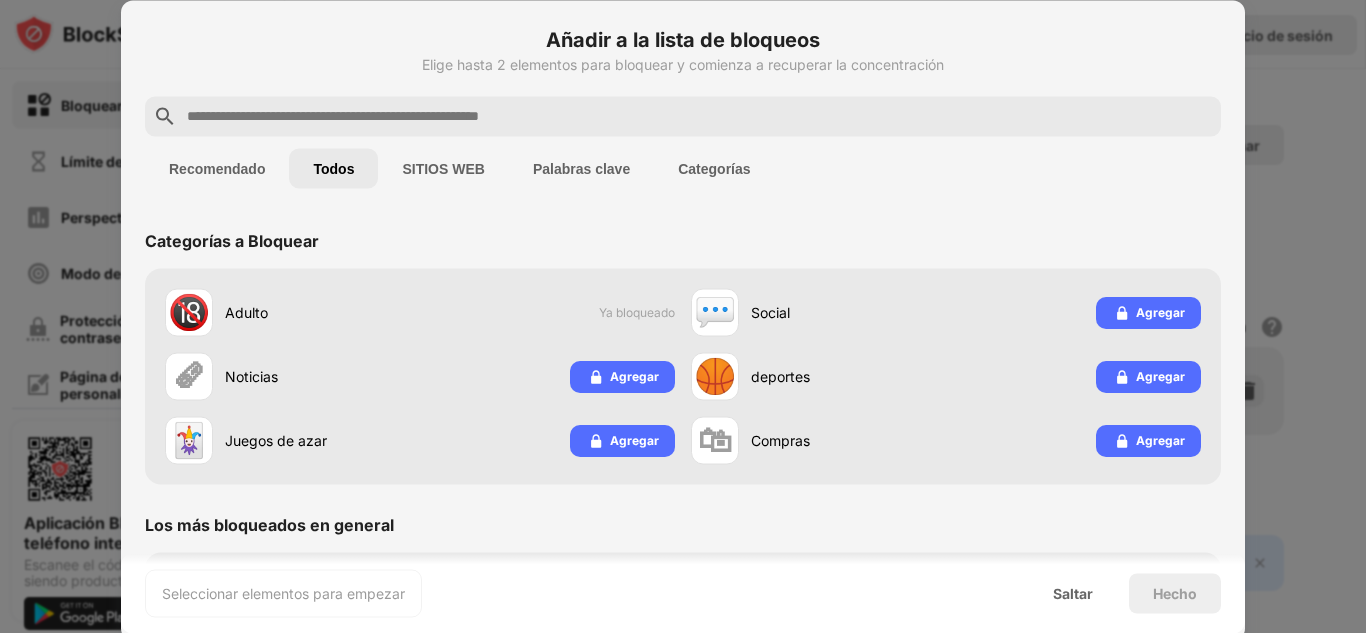 click on "Palabras clave" at bounding box center (581, 168) 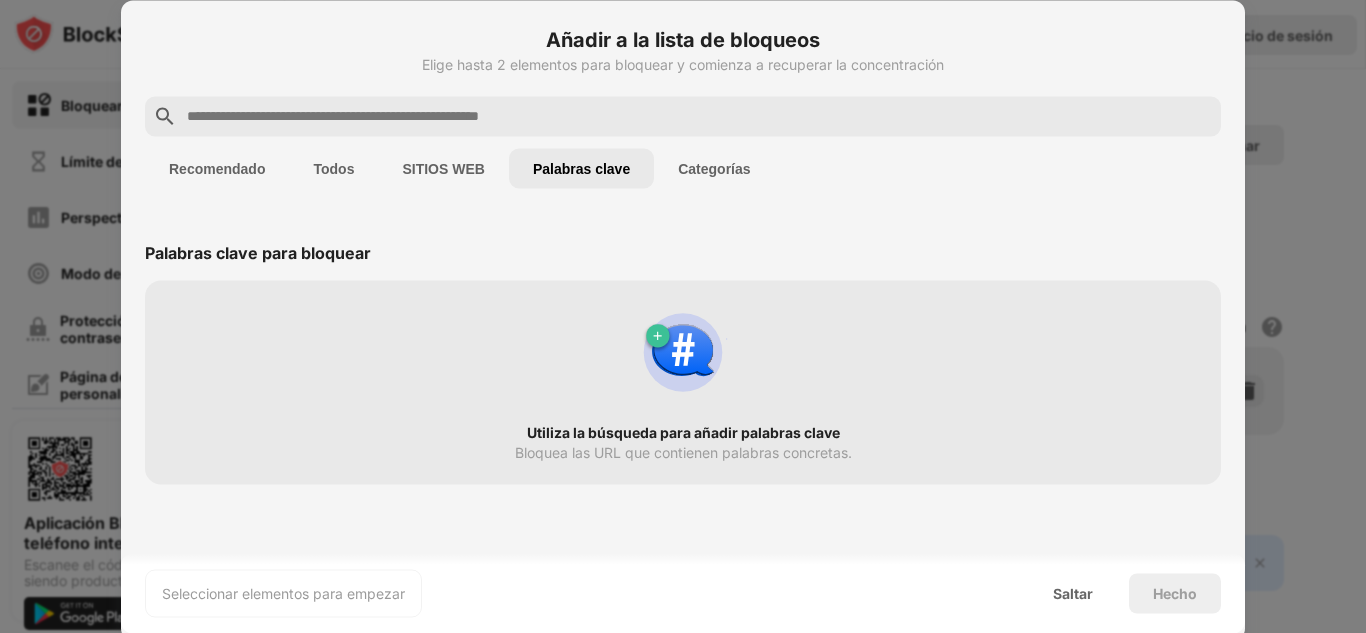 click on "Categorías" at bounding box center [714, 168] 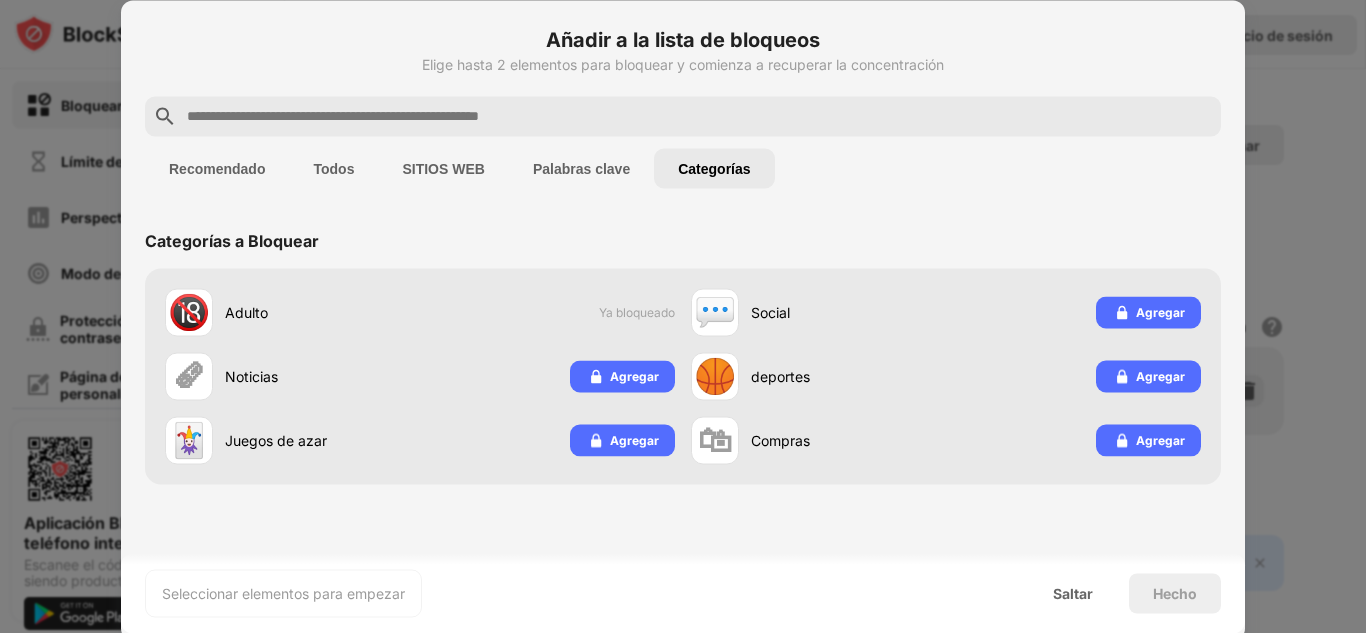 click on "Recomendado" at bounding box center (217, 168) 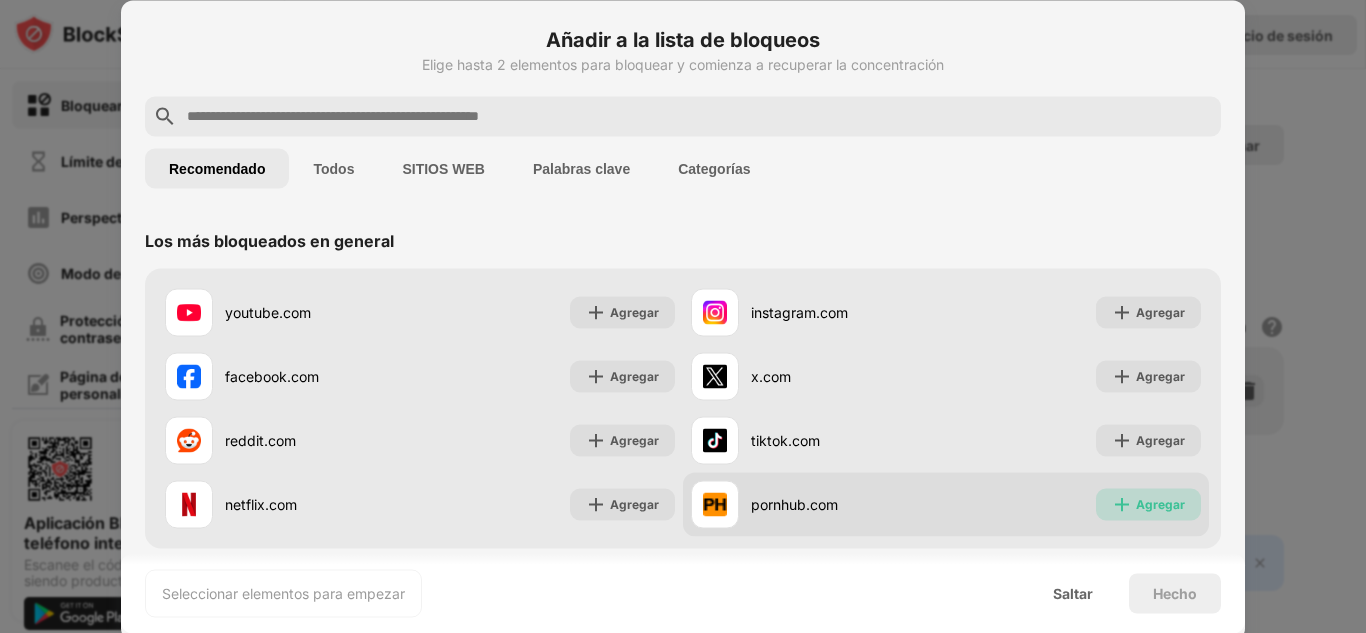 click on "Agregar" at bounding box center [1148, 504] 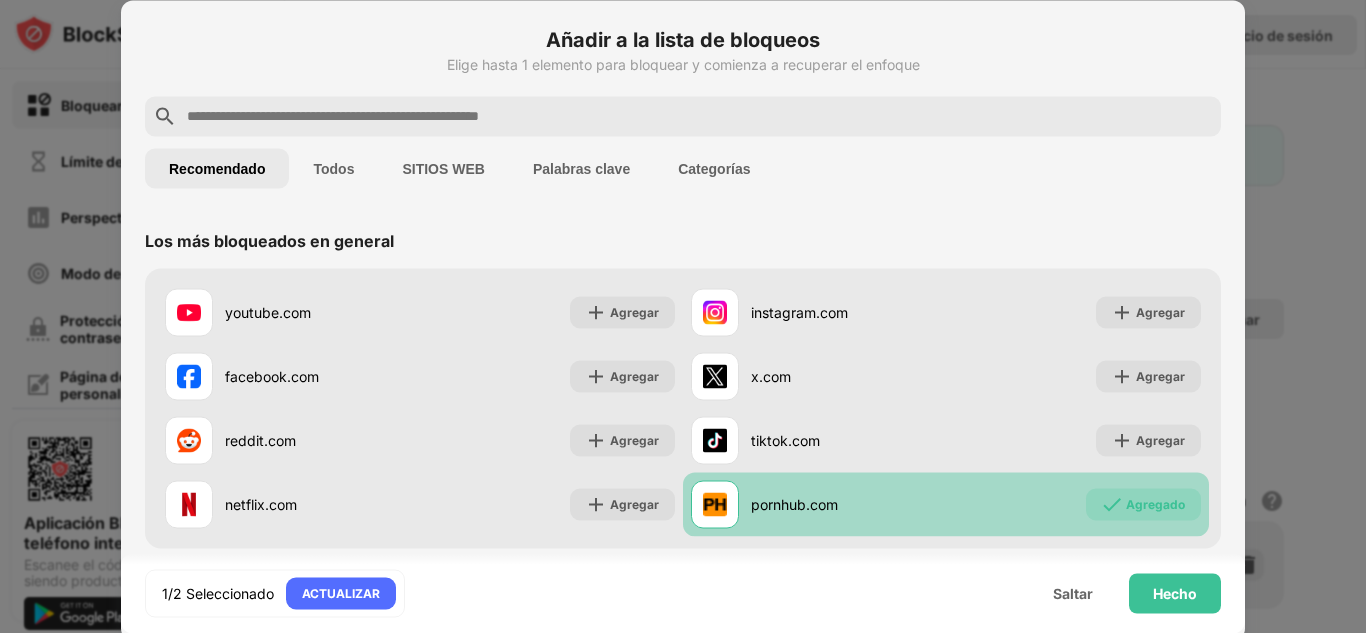 scroll, scrollTop: 0, scrollLeft: 0, axis: both 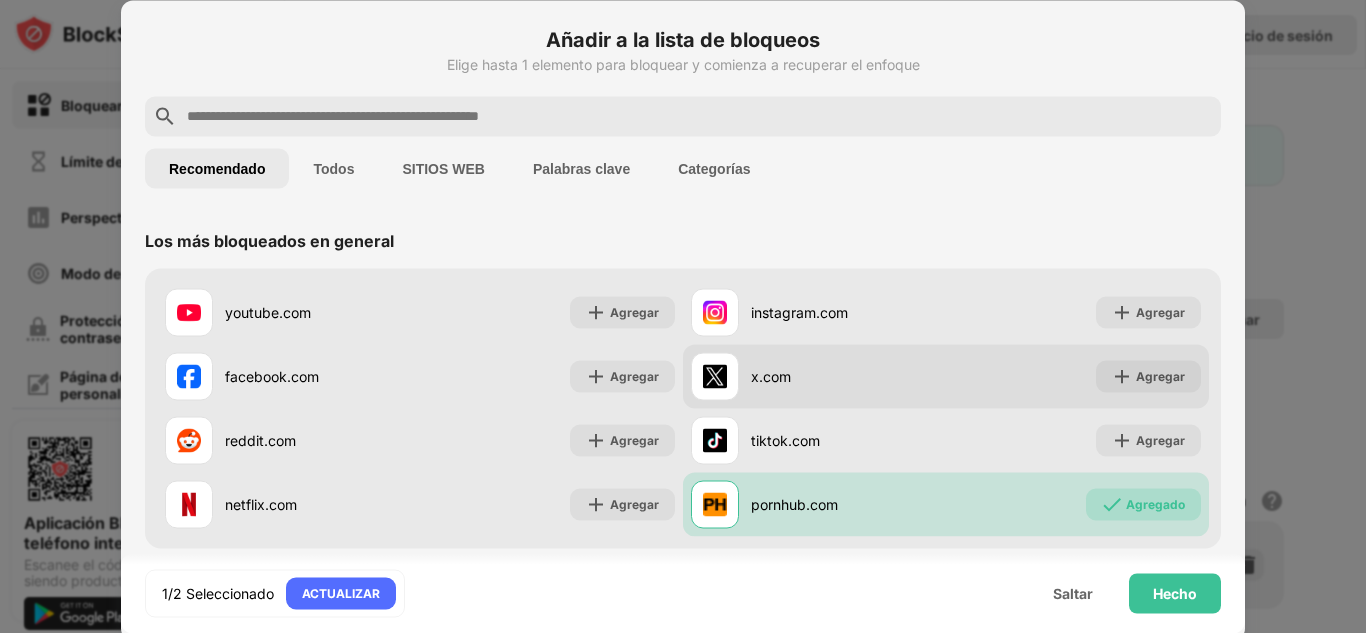click on "x.com" at bounding box center (771, 376) 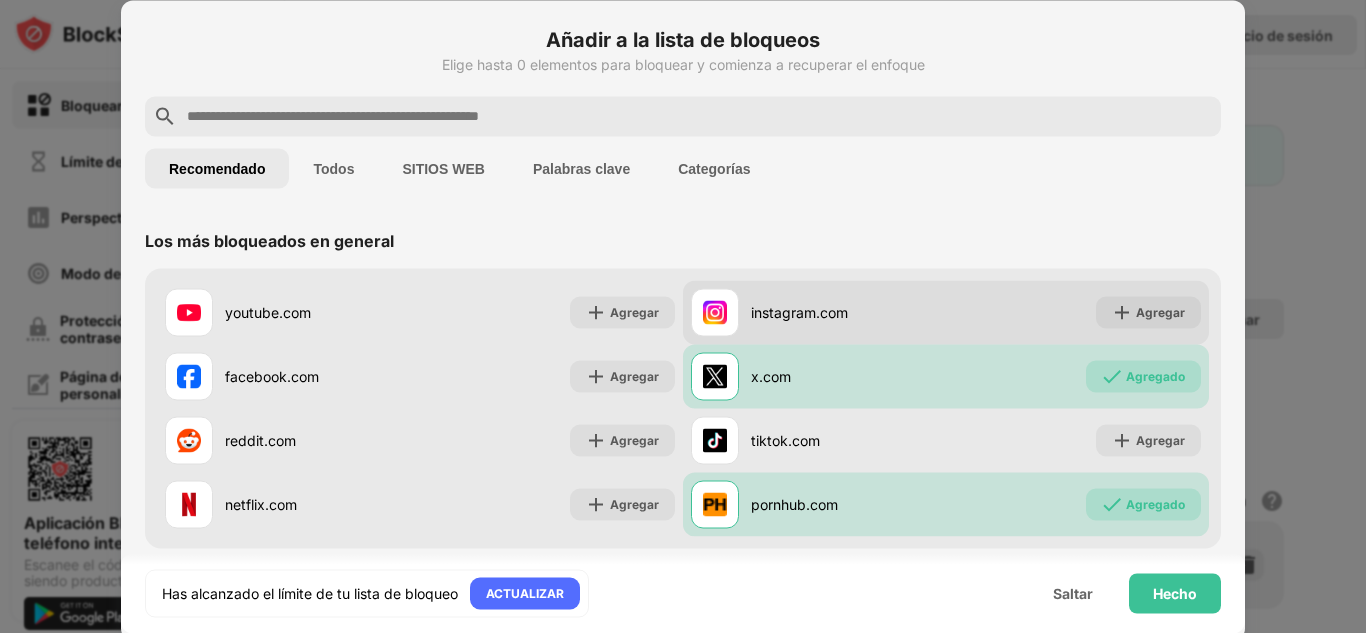 click on "instagram.com" at bounding box center [848, 312] 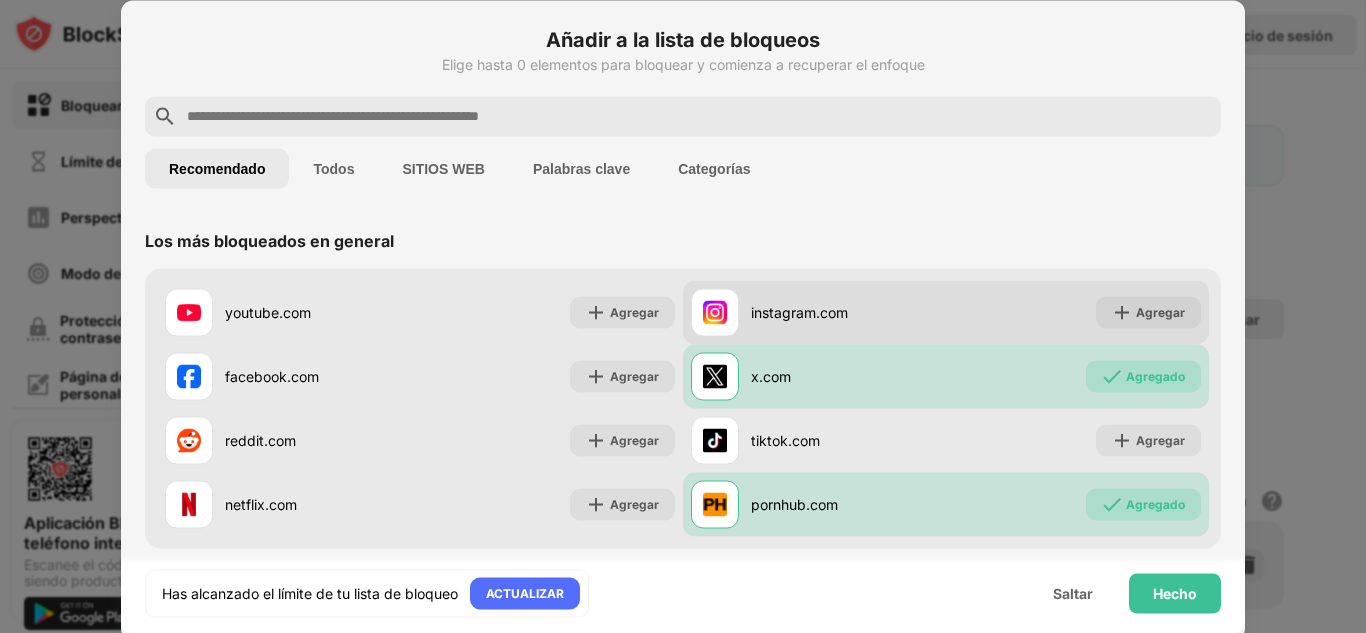 click on "instagram.com" at bounding box center (818, 312) 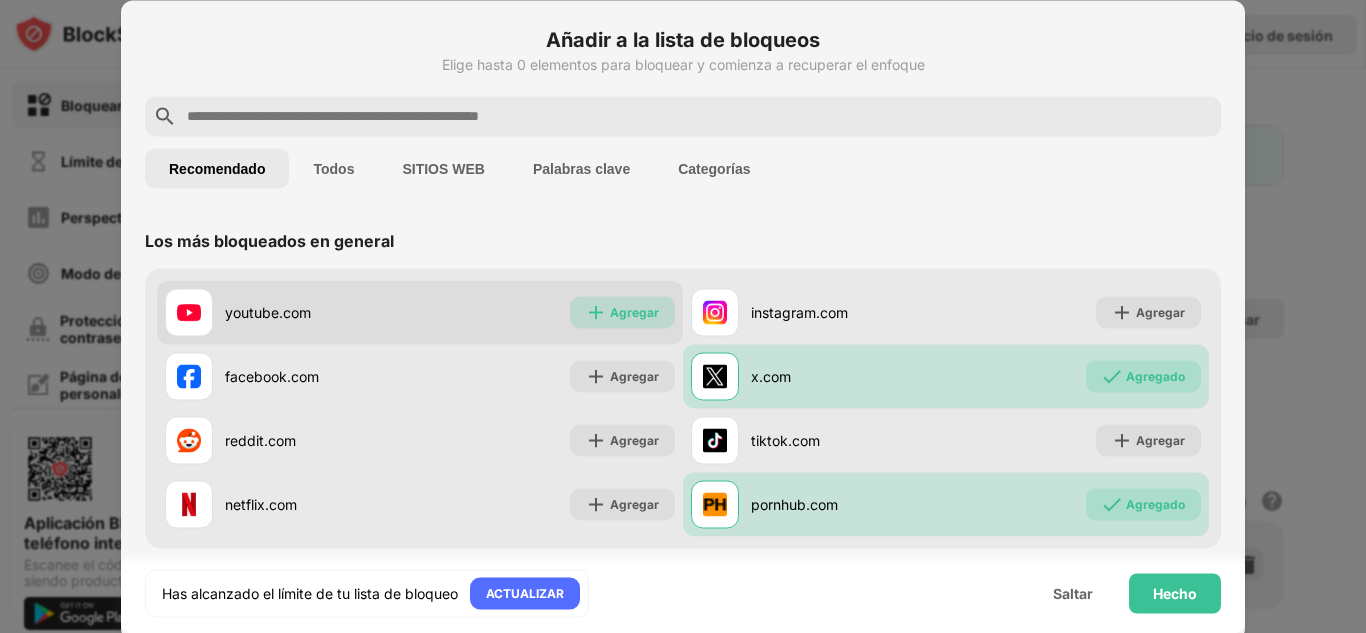 click on "Agregar" at bounding box center [622, 312] 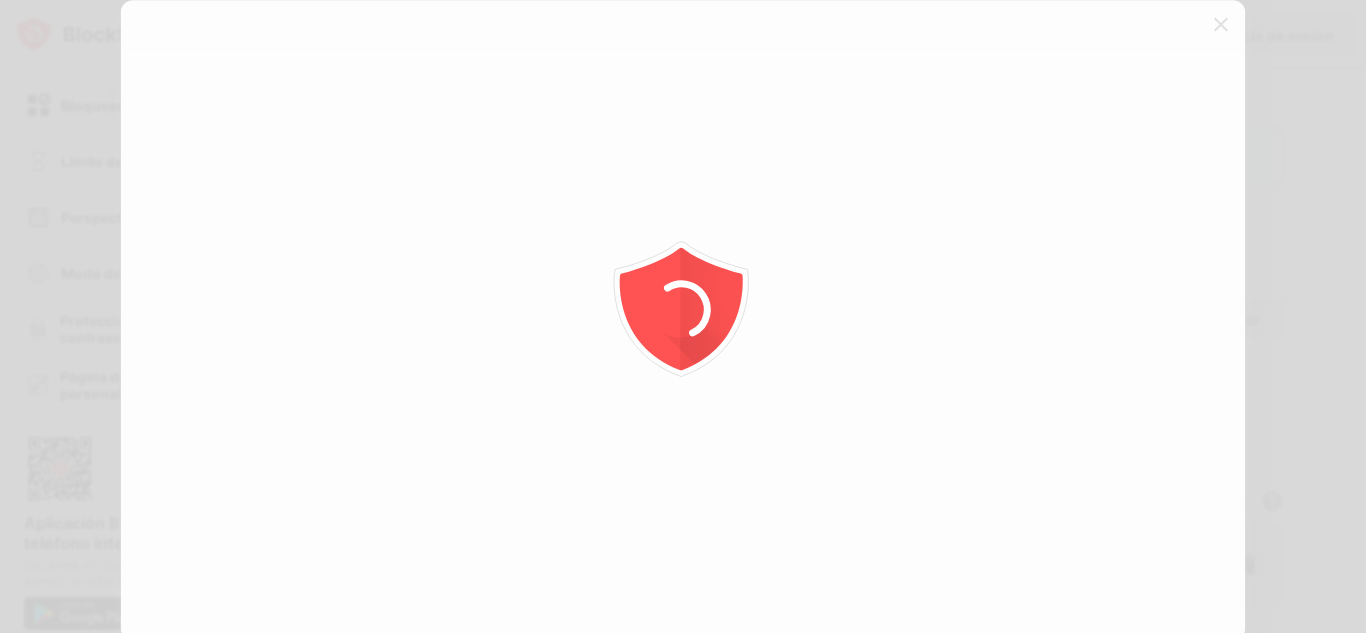 scroll, scrollTop: 0, scrollLeft: 0, axis: both 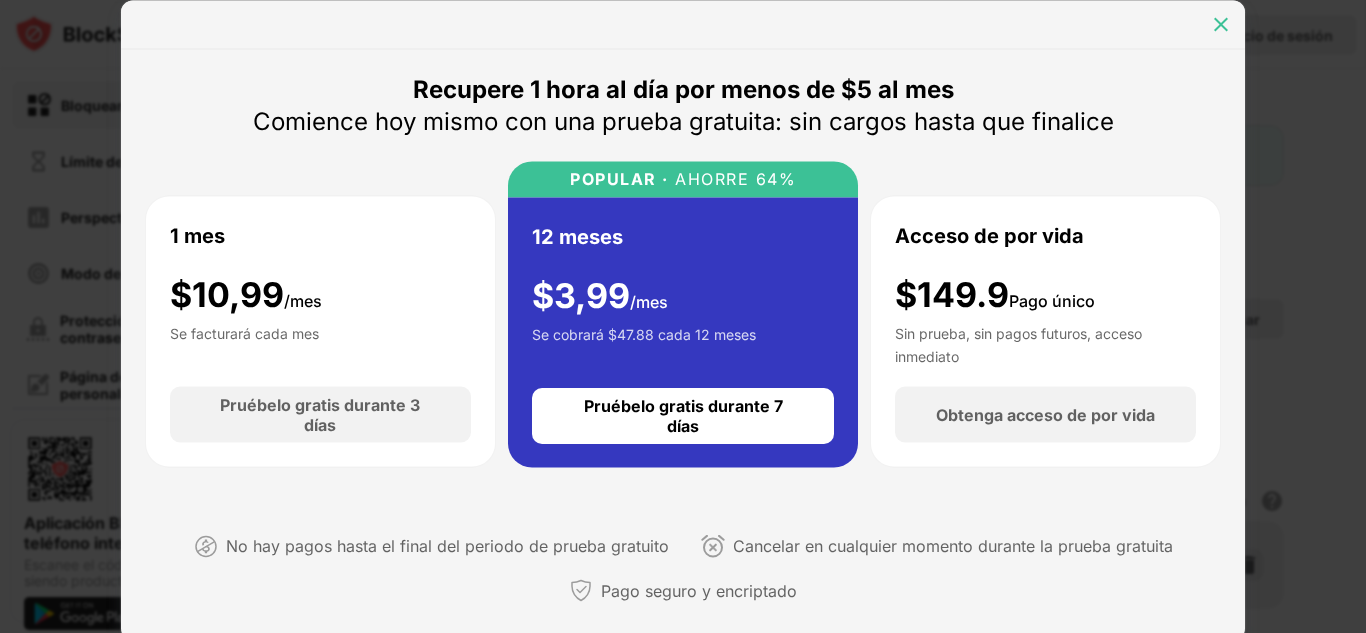 click at bounding box center (1221, 24) 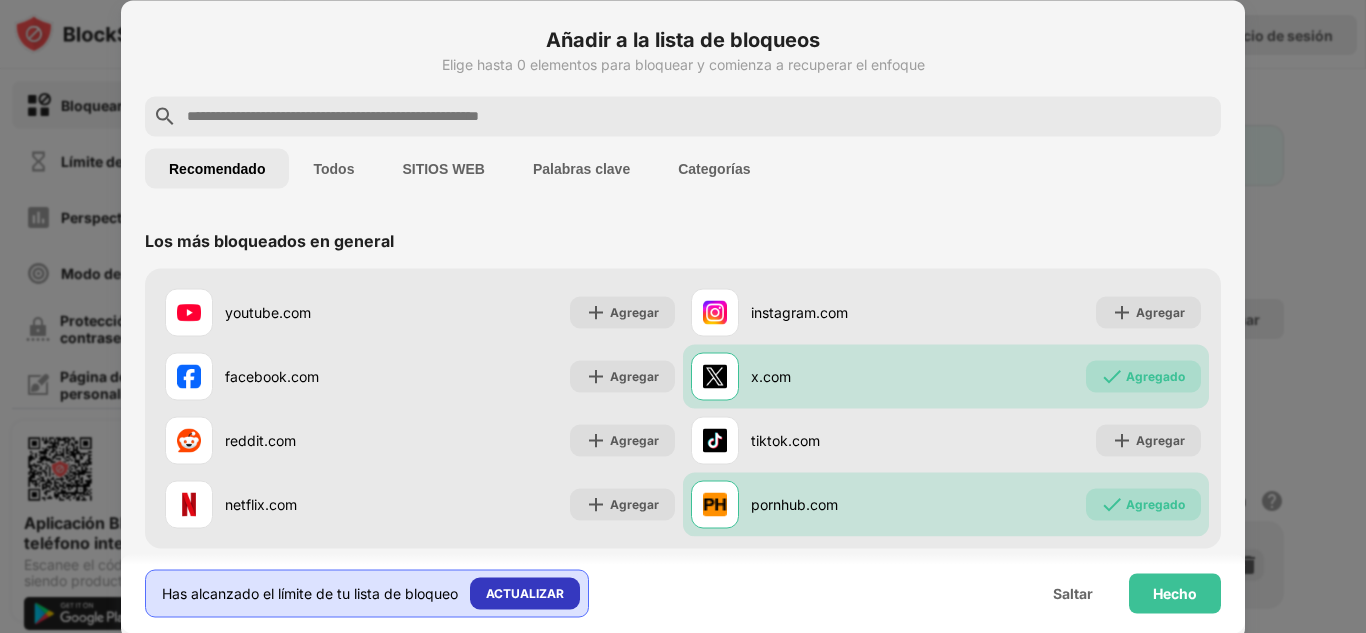 click on "ACTUALIZAR" at bounding box center [525, 592] 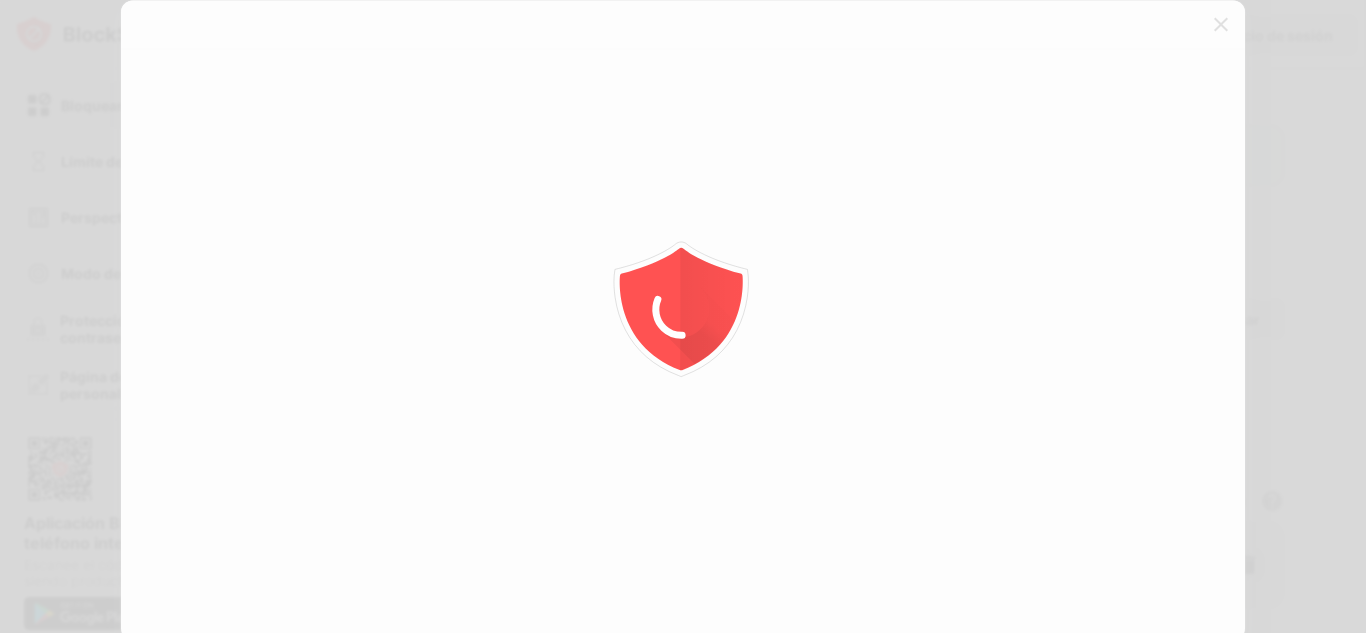 scroll, scrollTop: 0, scrollLeft: 0, axis: both 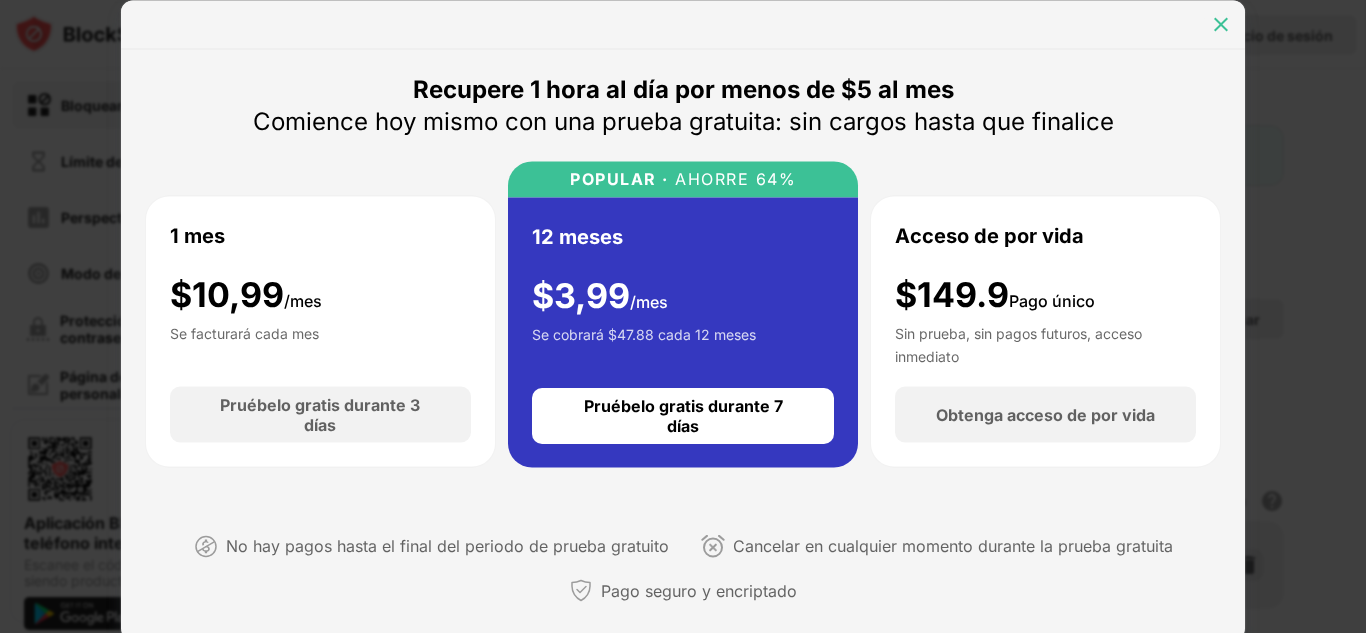 click at bounding box center [1221, 24] 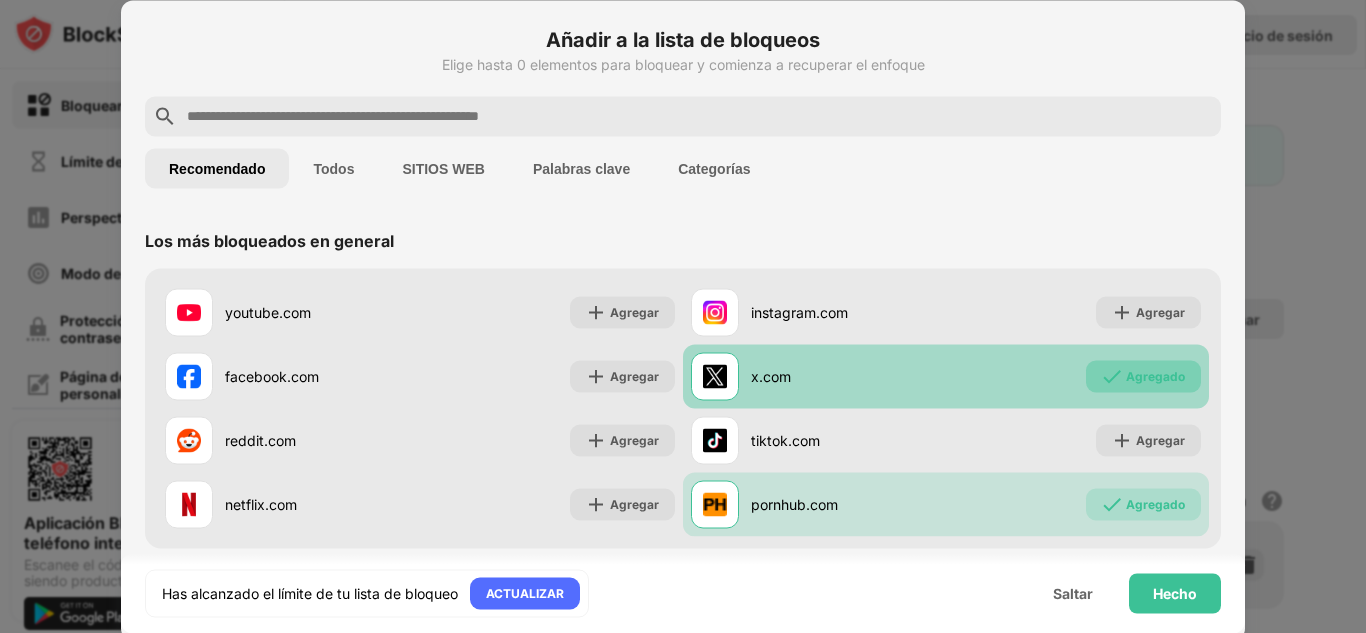 click on "Agregado" at bounding box center [1155, 375] 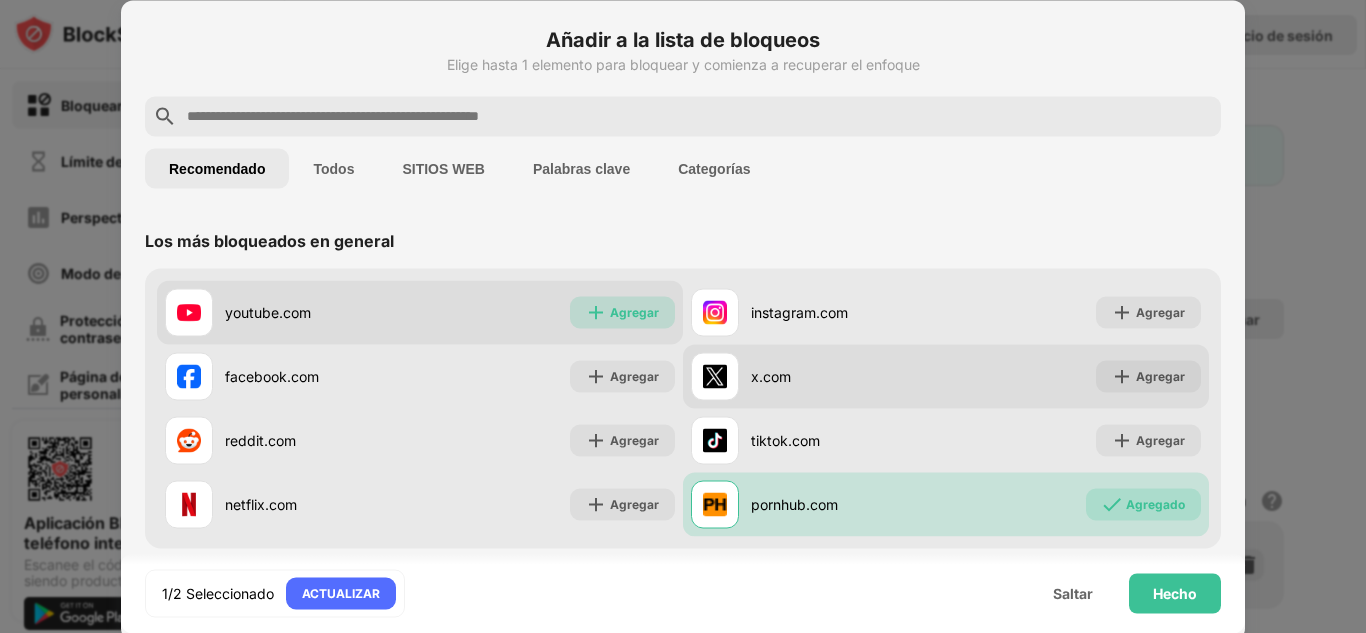 click on "Agregar" at bounding box center [634, 312] 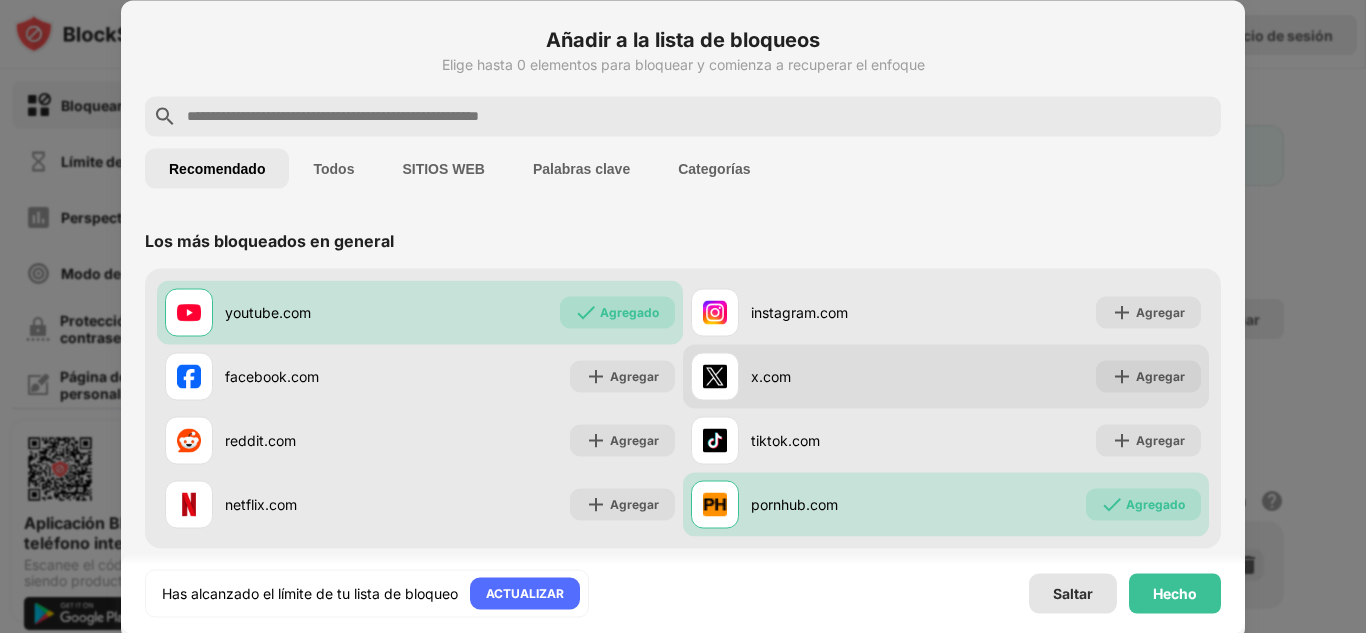 click on "Saltar" at bounding box center [1073, 592] 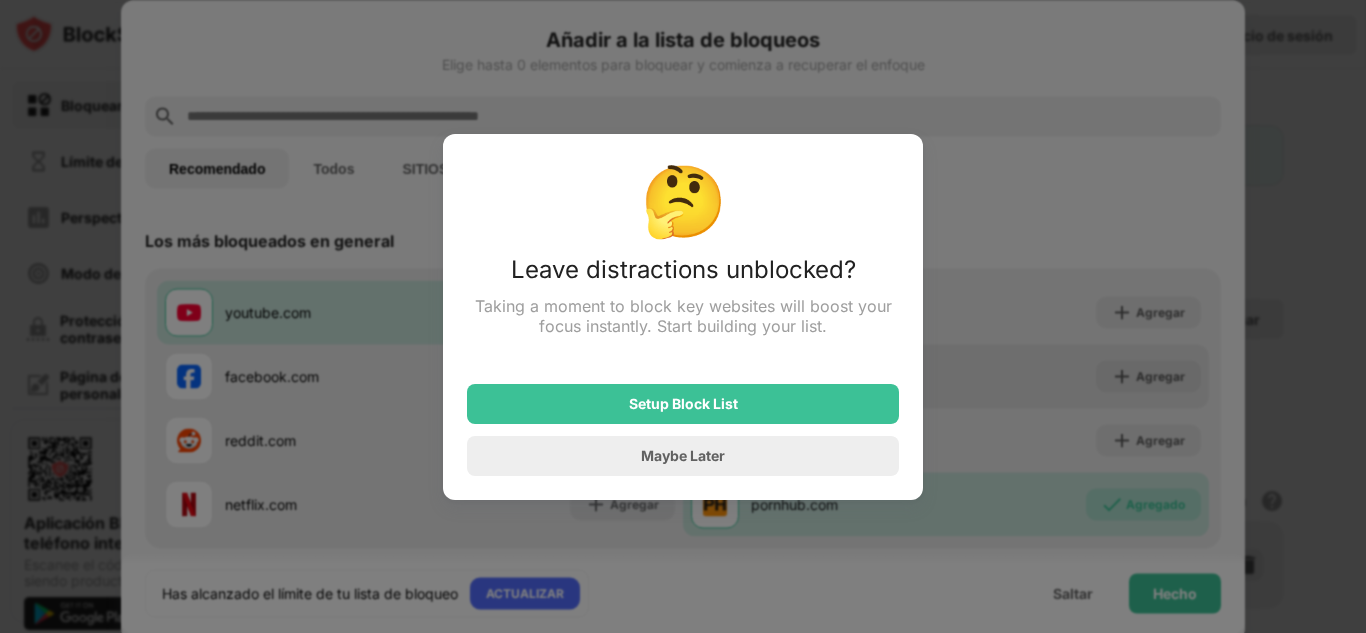 scroll, scrollTop: 0, scrollLeft: 0, axis: both 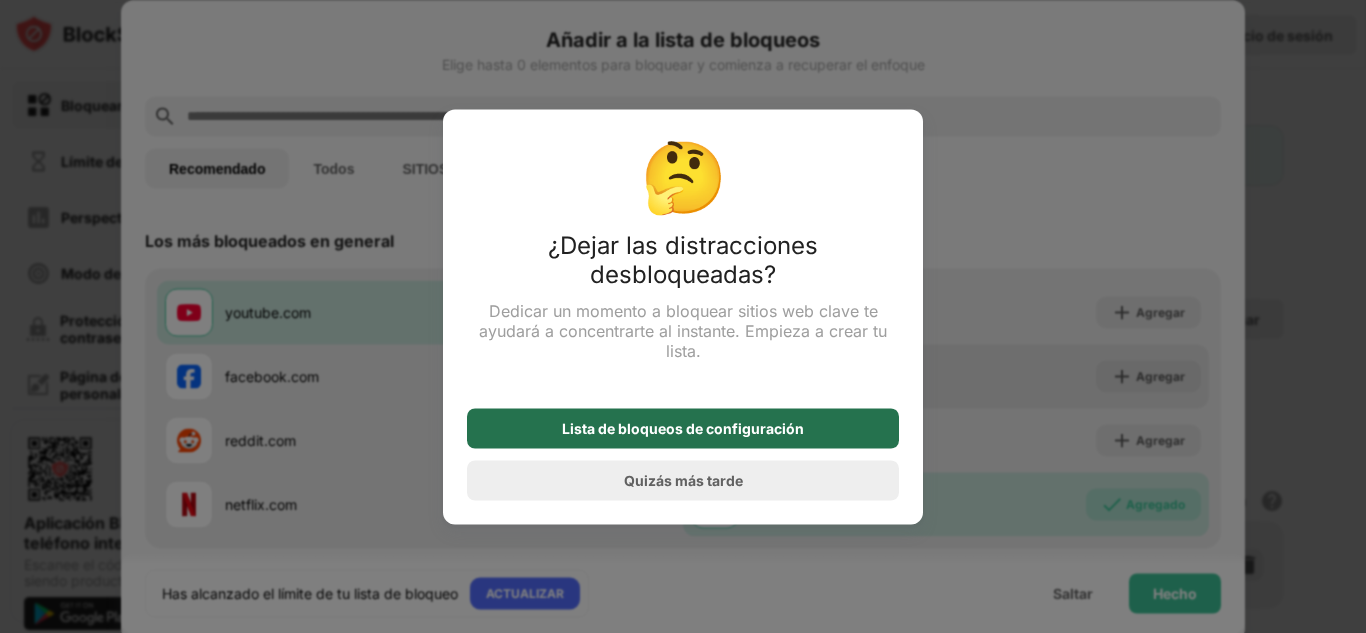 click on "Lista de bloqueos de configuración" at bounding box center (683, 427) 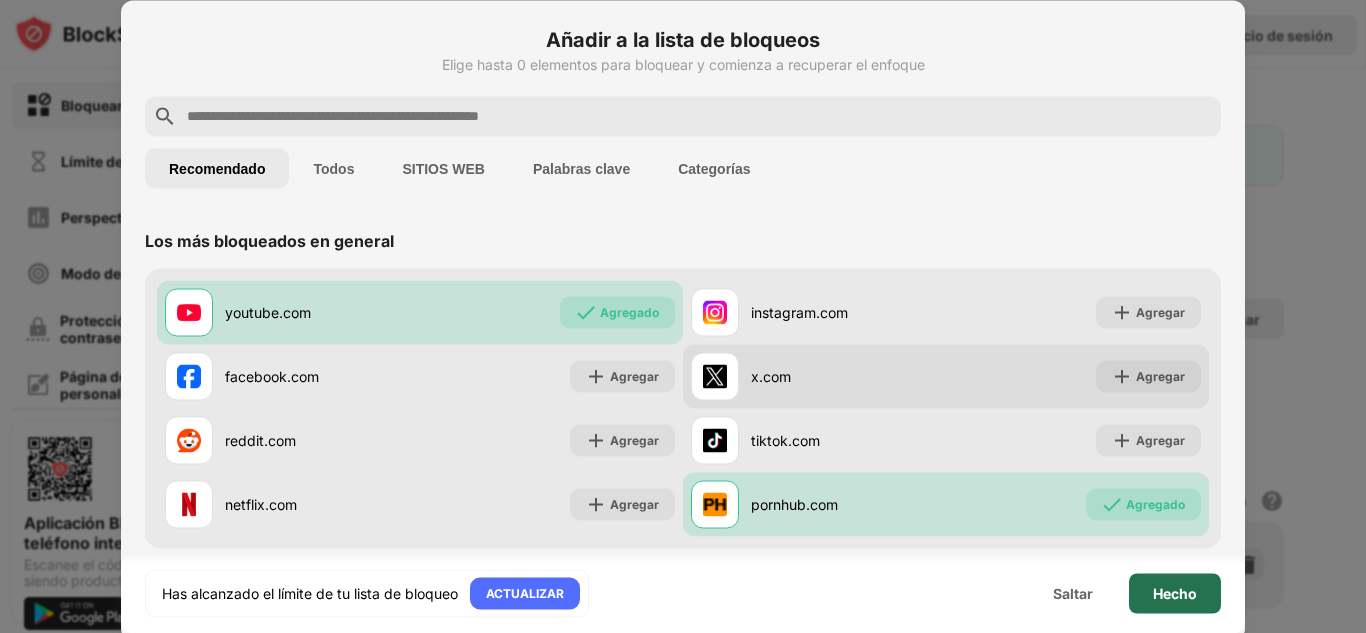 click on "Hecho" at bounding box center [1175, 593] 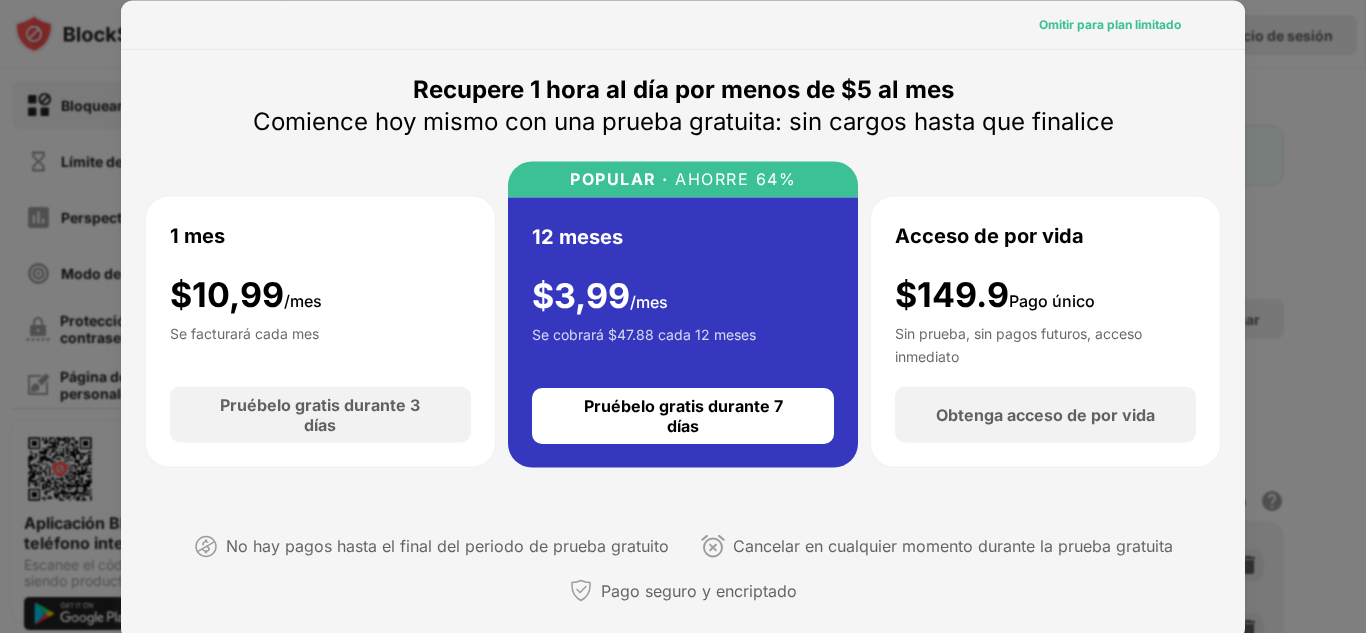 click on "Omitir para plan limitado" at bounding box center [1110, 23] 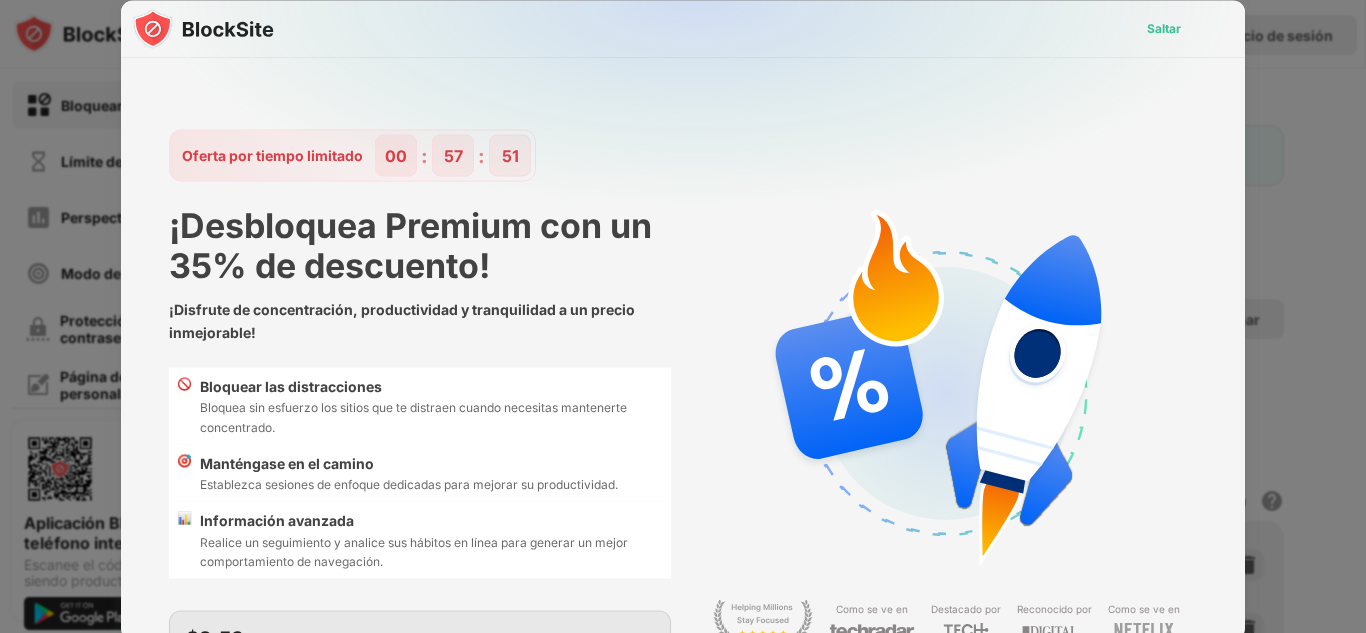 click on "Saltar" at bounding box center [1164, 27] 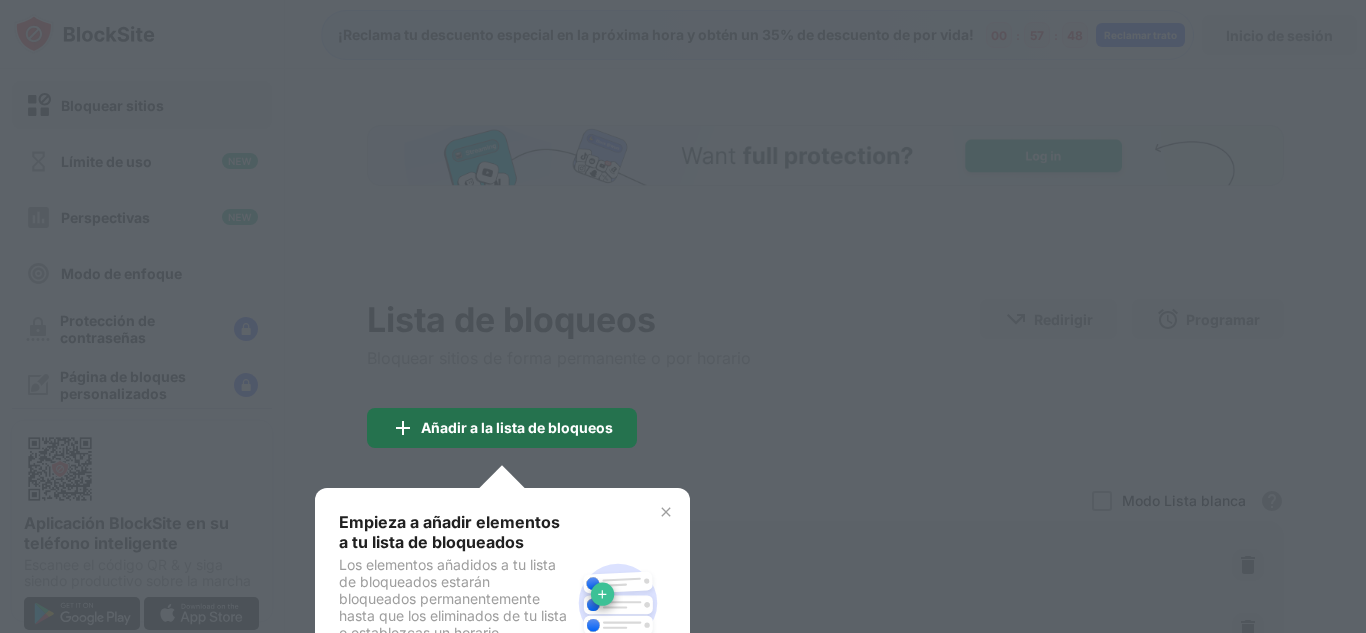 click on "Añadir a la lista de bloqueos" at bounding box center (502, 428) 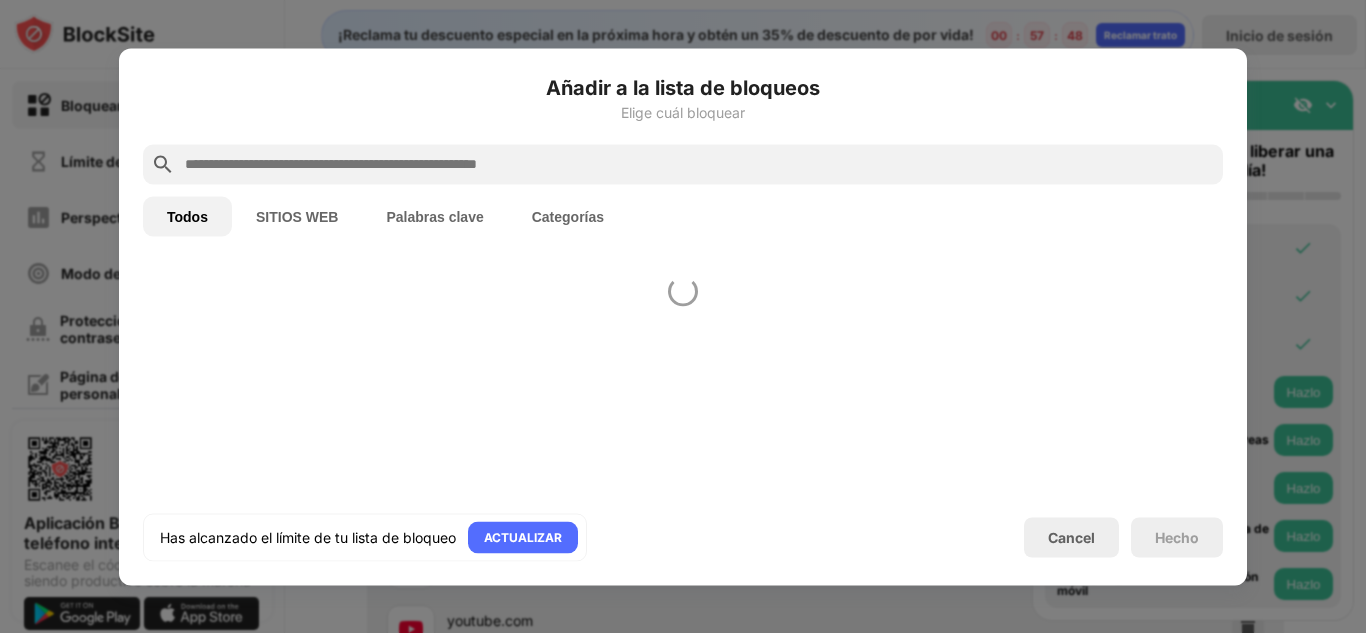 scroll, scrollTop: 0, scrollLeft: 0, axis: both 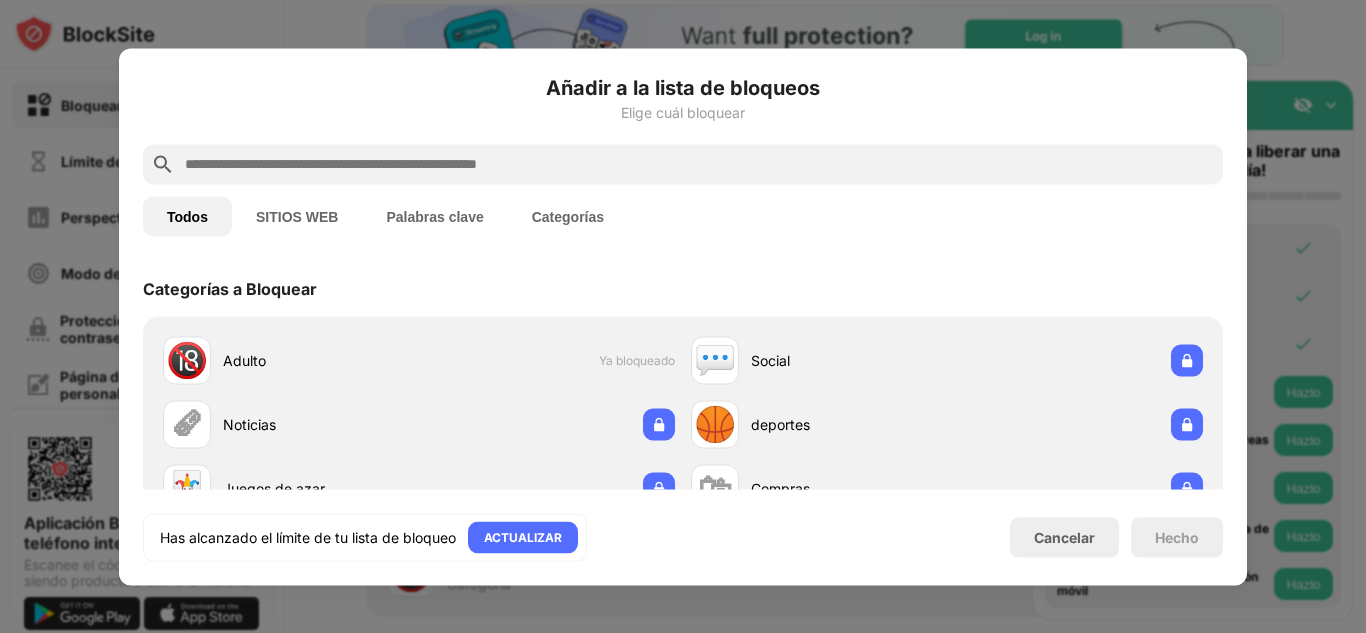 drag, startPoint x: 888, startPoint y: 383, endPoint x: 879, endPoint y: 273, distance: 110.36757 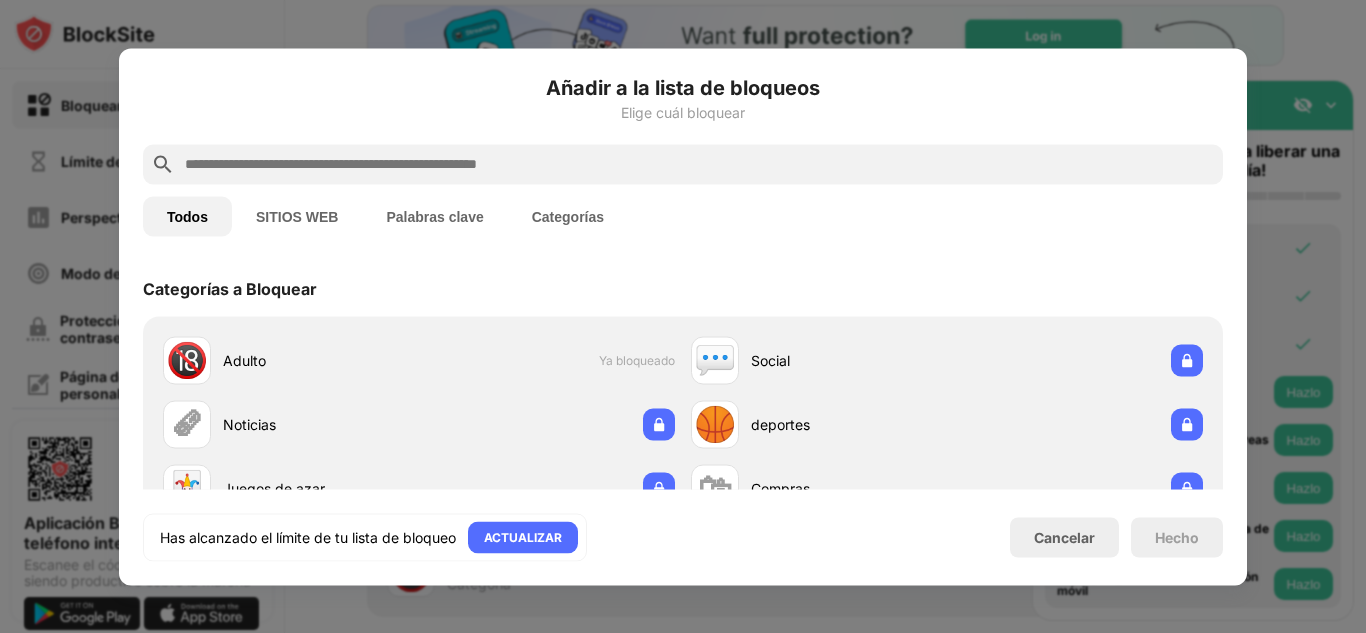 drag, startPoint x: 1239, startPoint y: 330, endPoint x: 1244, endPoint y: 423, distance: 93.13431 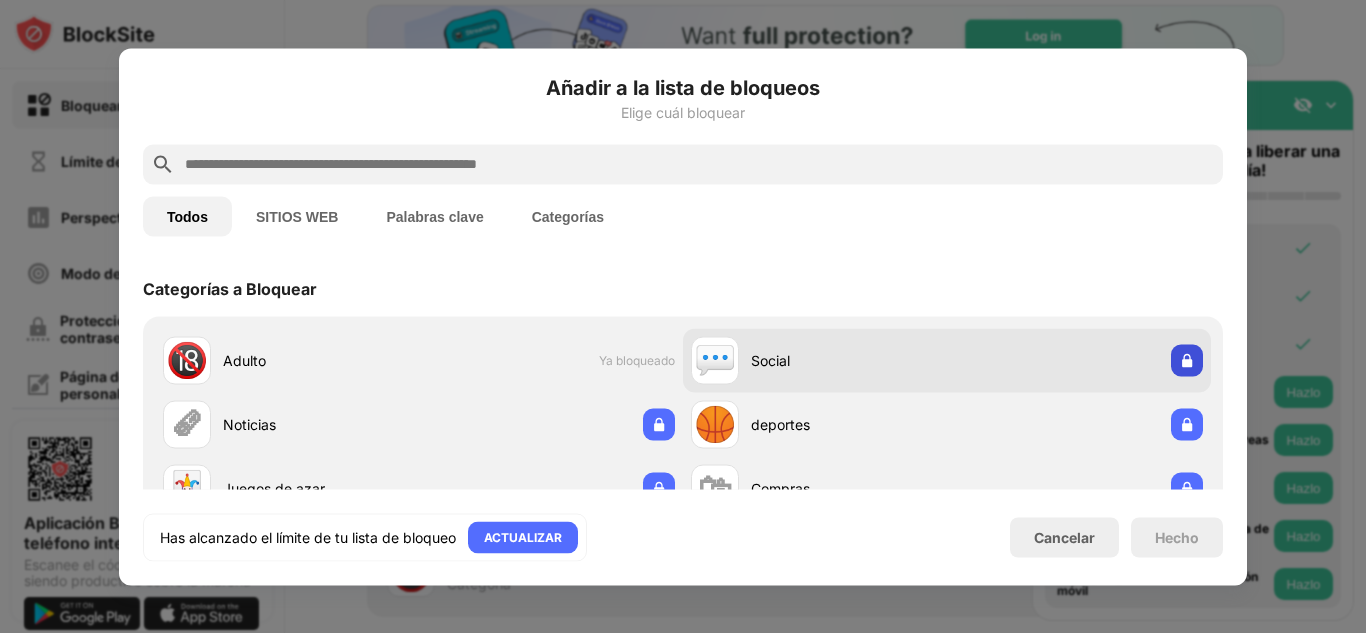 click at bounding box center (1187, 360) 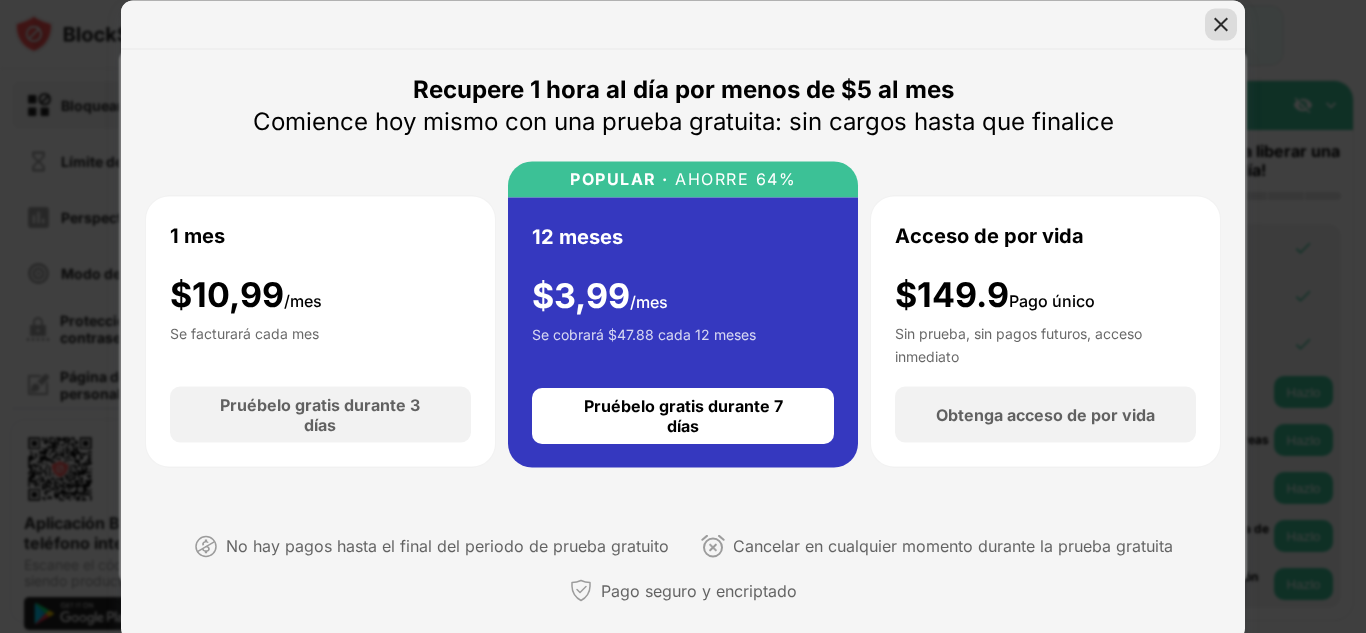 scroll, scrollTop: 0, scrollLeft: 0, axis: both 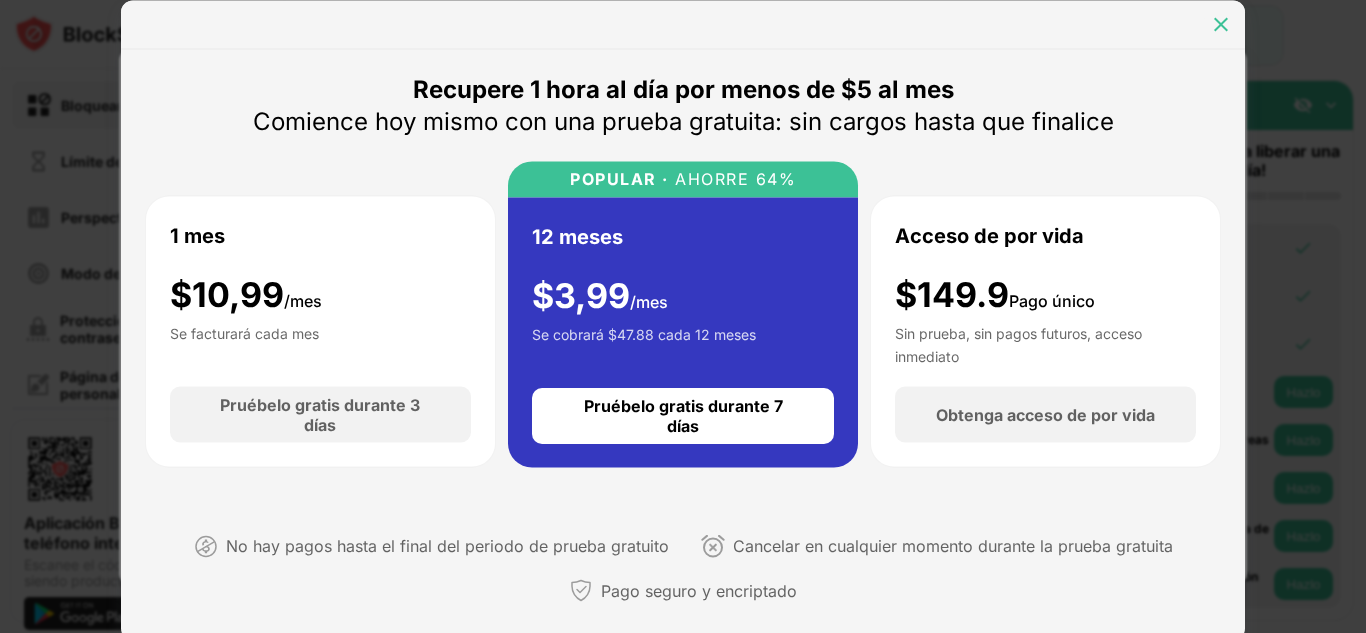 click at bounding box center [1221, 24] 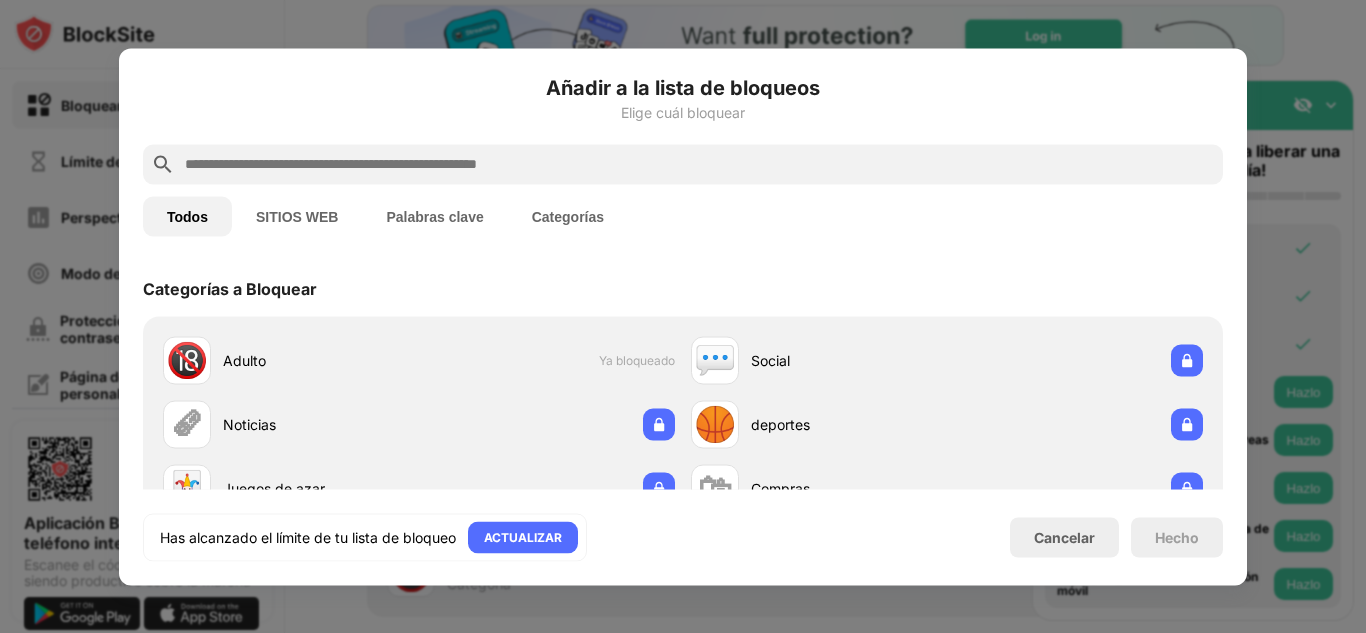 click at bounding box center (683, 316) 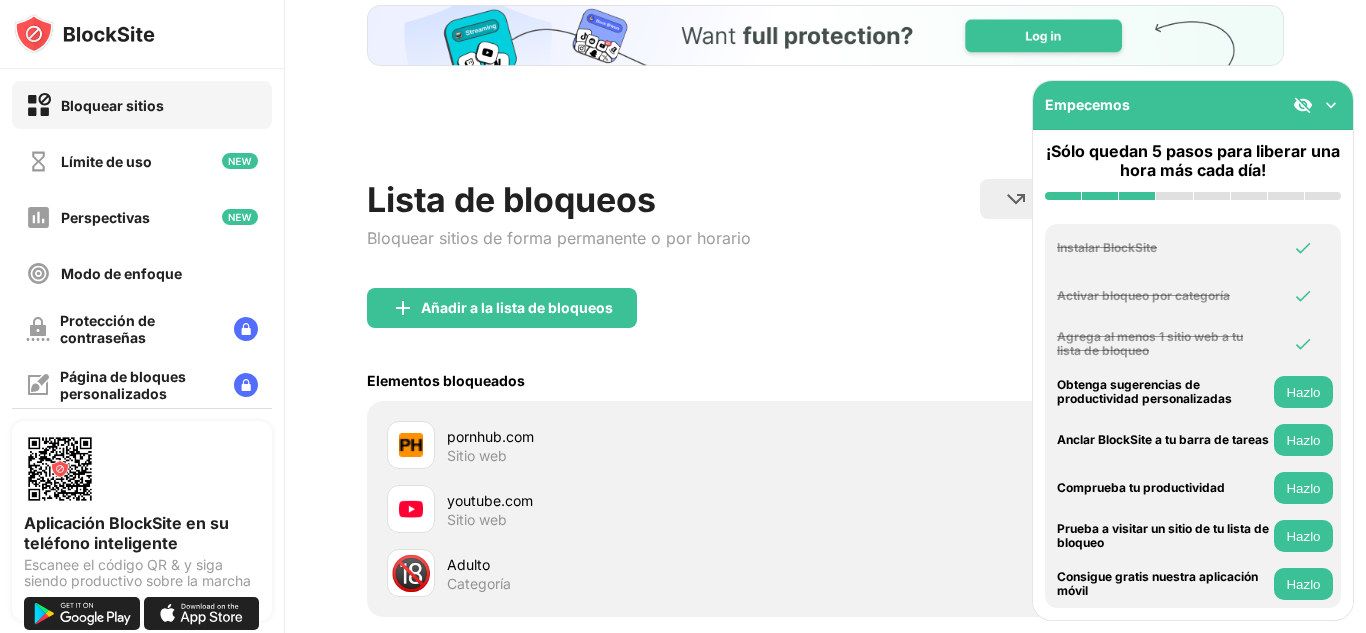 scroll, scrollTop: 0, scrollLeft: 0, axis: both 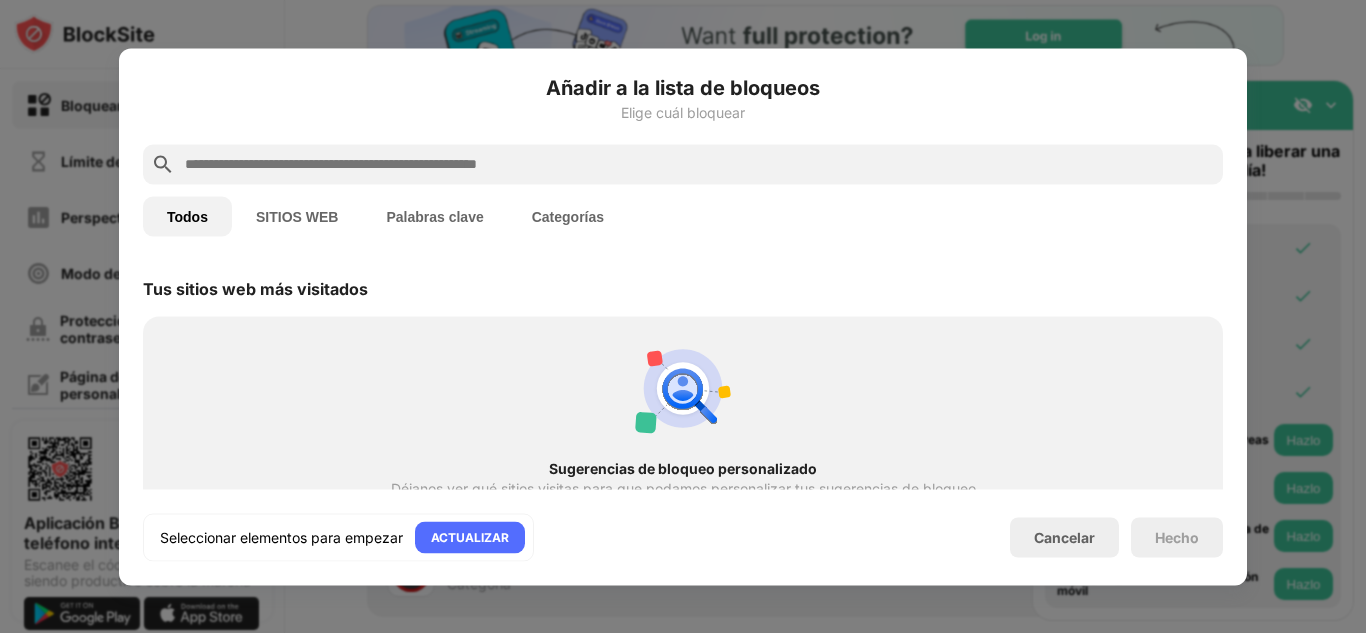 click at bounding box center [683, 388] 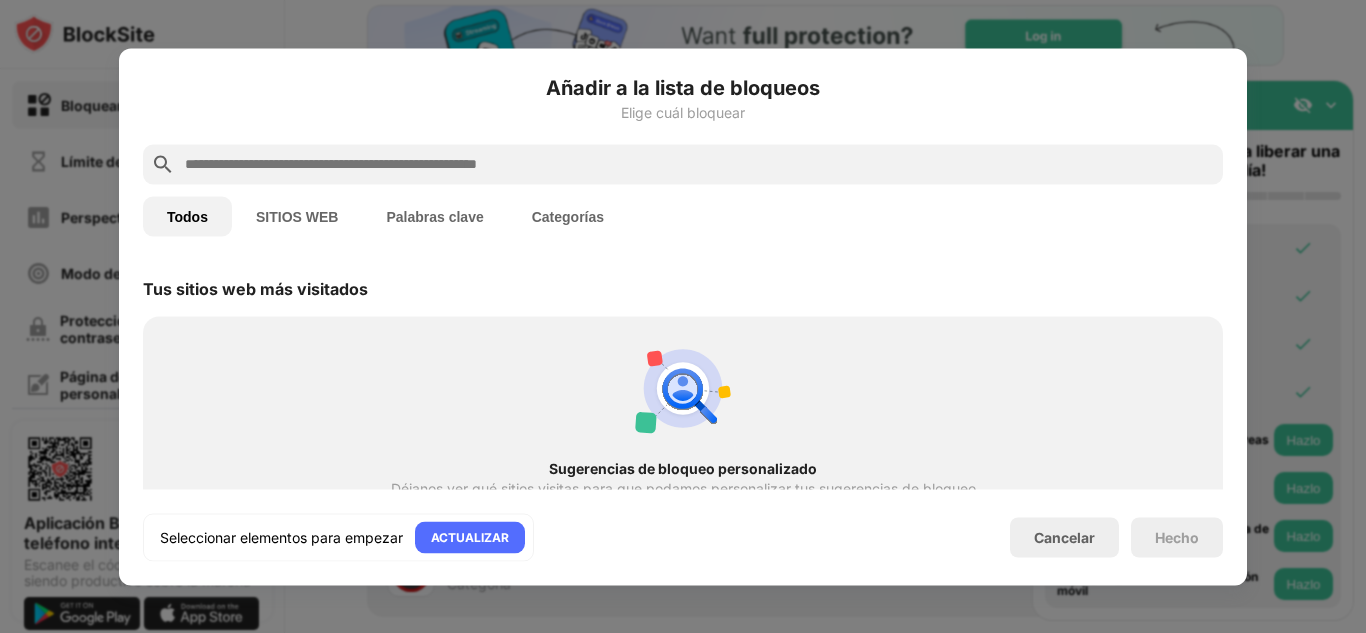 click at bounding box center (699, 164) 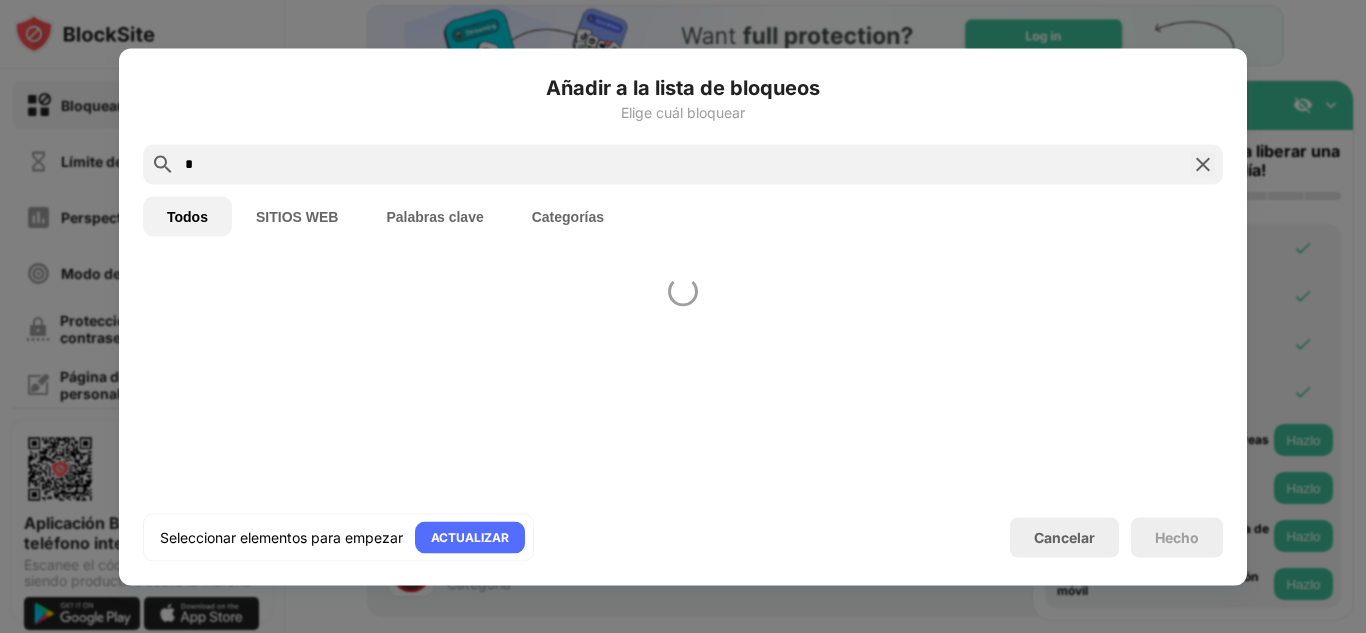 scroll, scrollTop: 0, scrollLeft: 0, axis: both 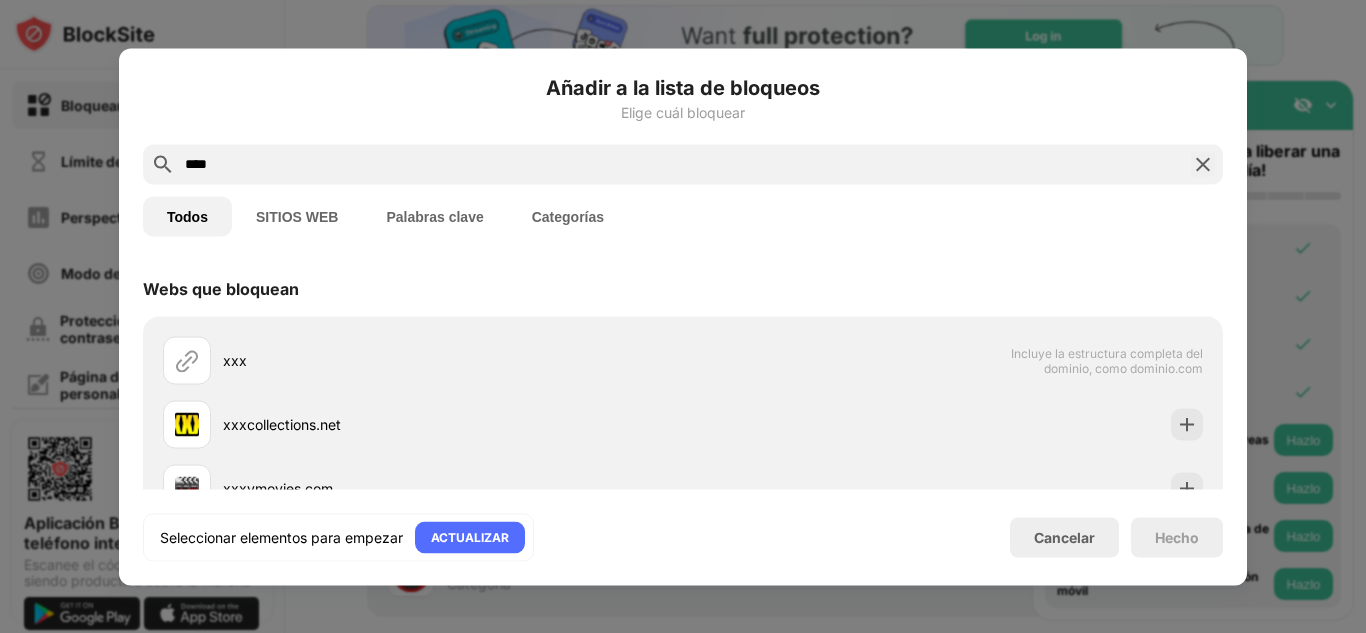 type on "***" 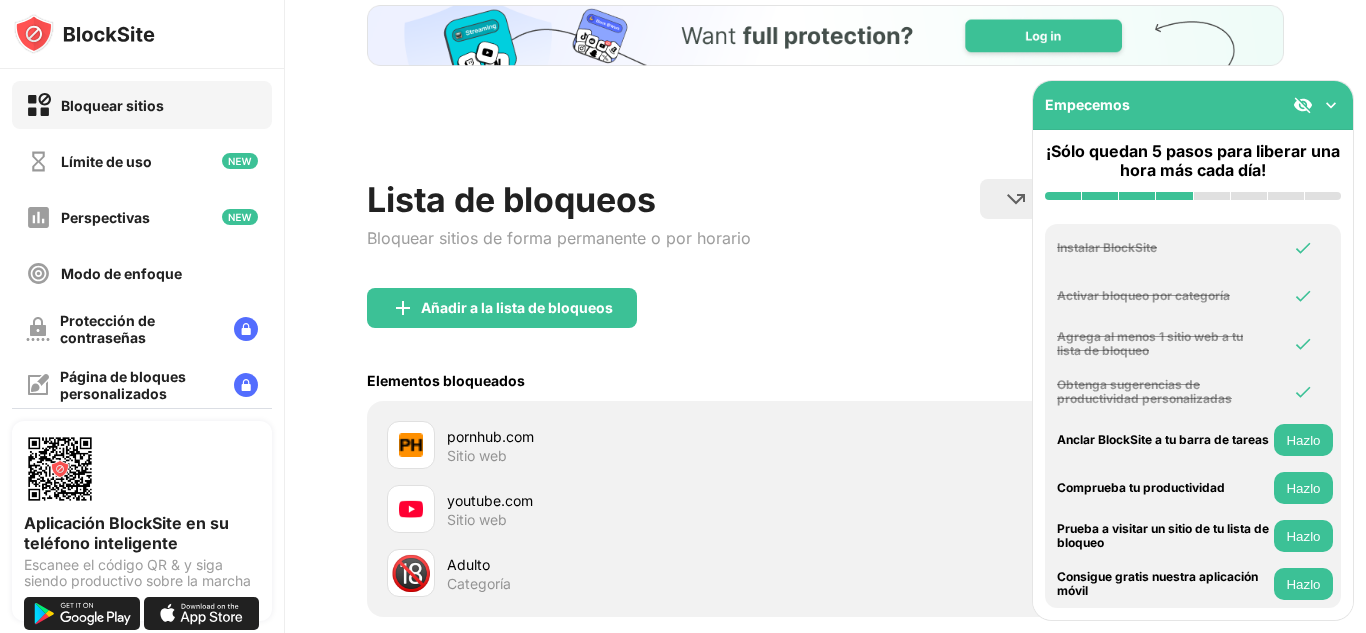 click on "Hazlo" at bounding box center (1303, 440) 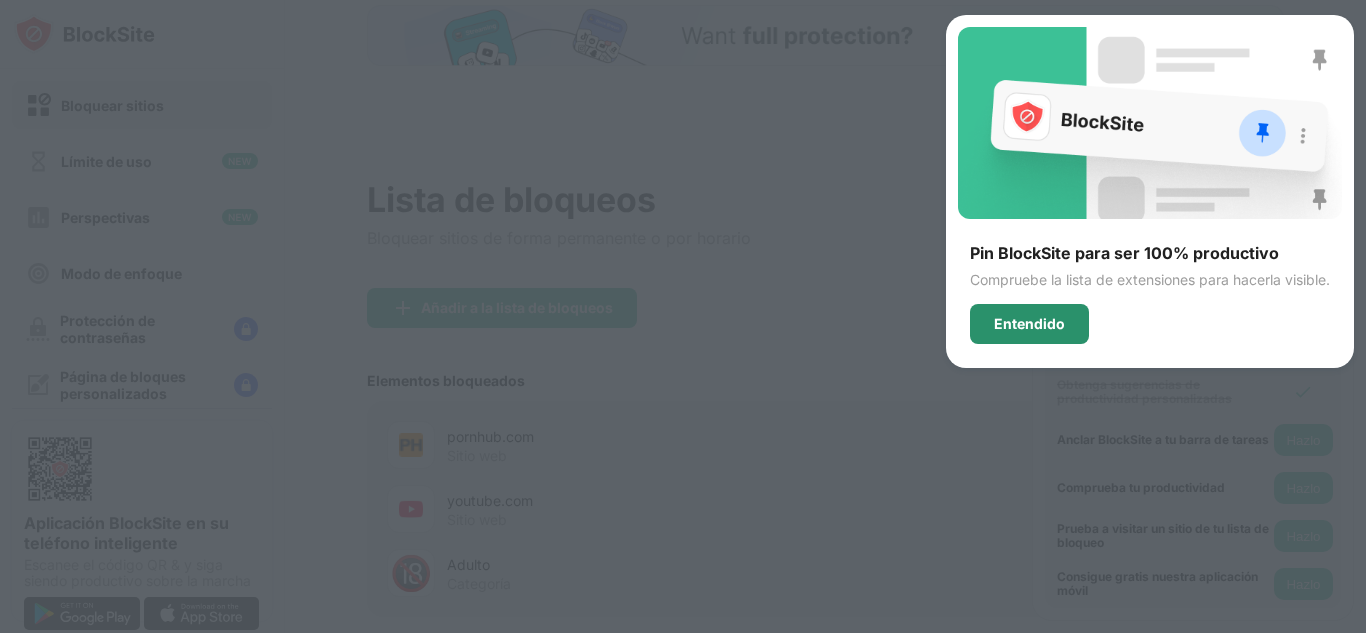 click on "Entendido" at bounding box center (1029, 324) 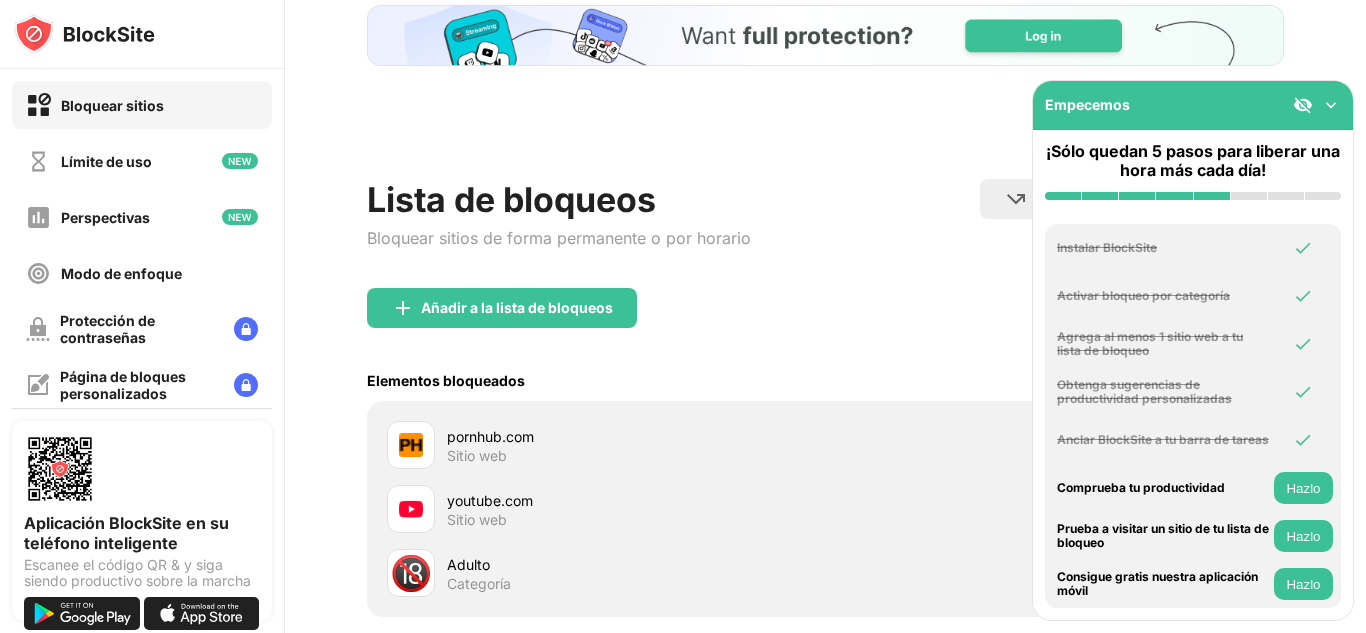 click on "Hazlo" at bounding box center (1303, 488) 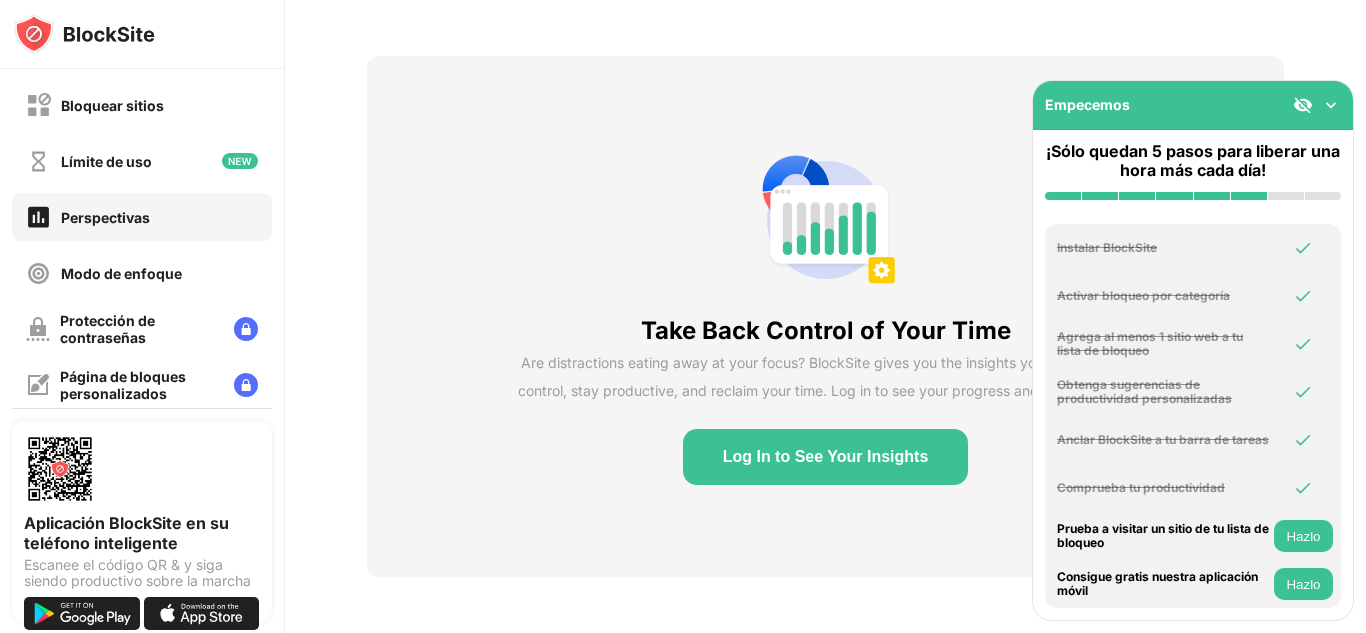 scroll, scrollTop: 84, scrollLeft: 0, axis: vertical 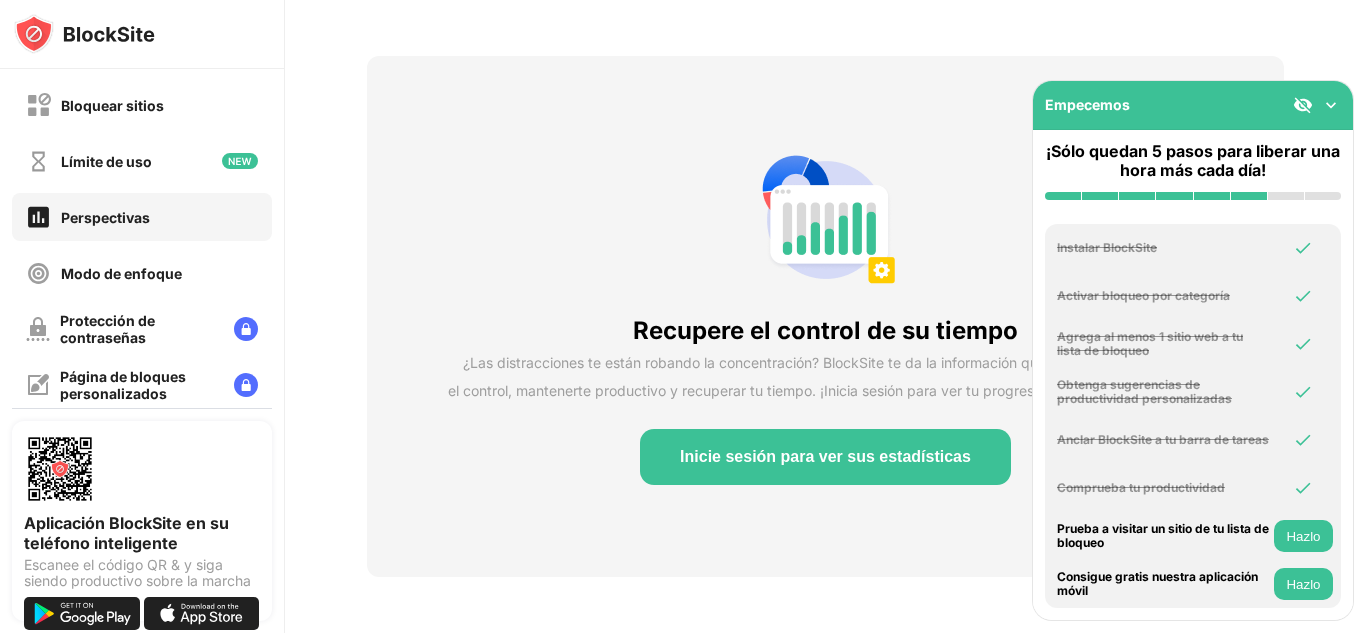 click on "Hazlo" at bounding box center (1303, 536) 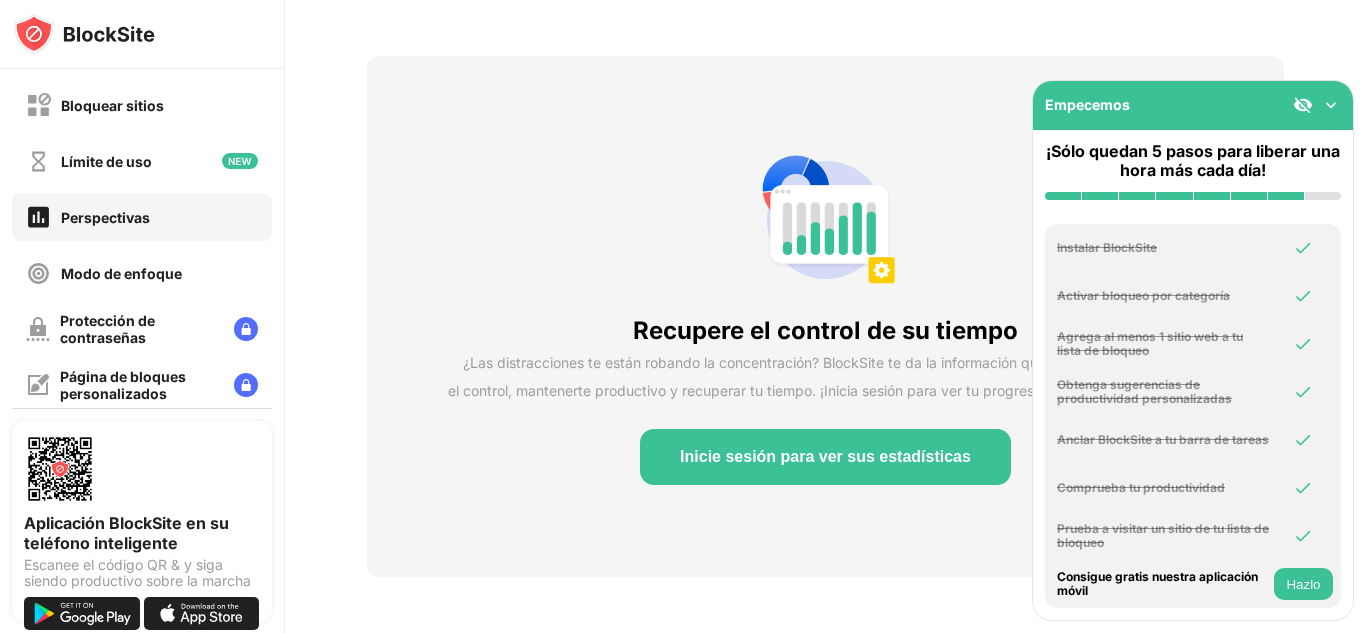 click on "Hazlo" at bounding box center (1303, 584) 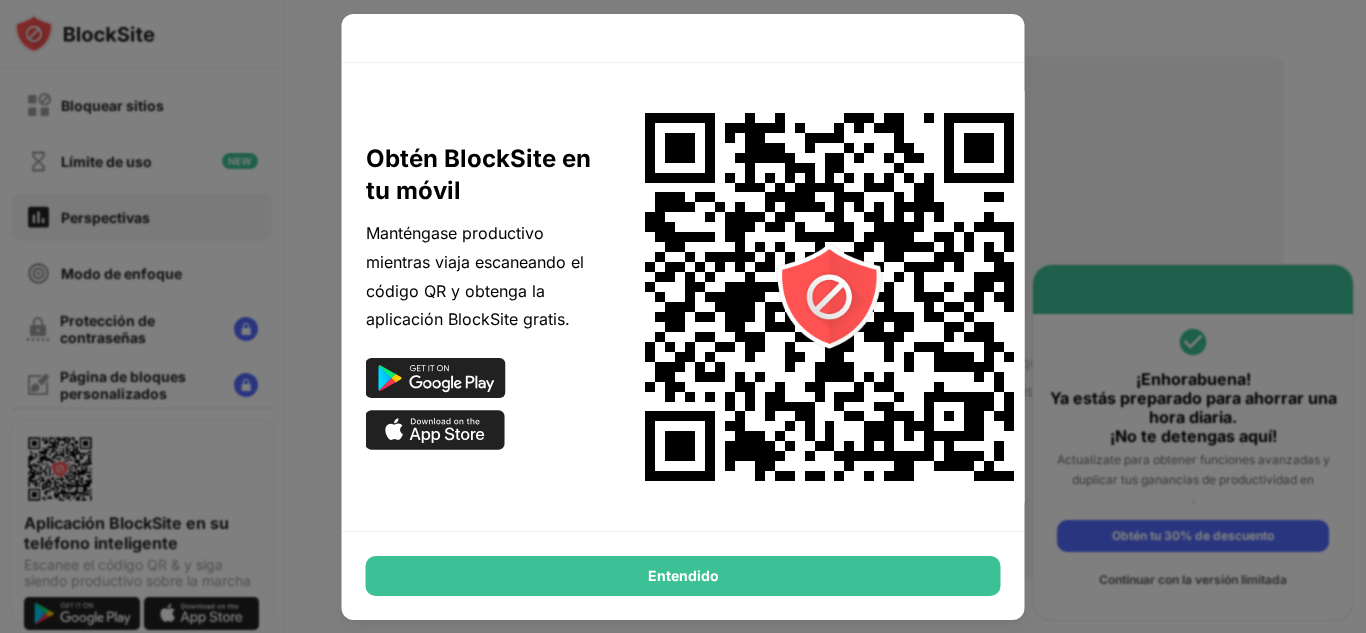 click on "Entendido" at bounding box center (683, 576) 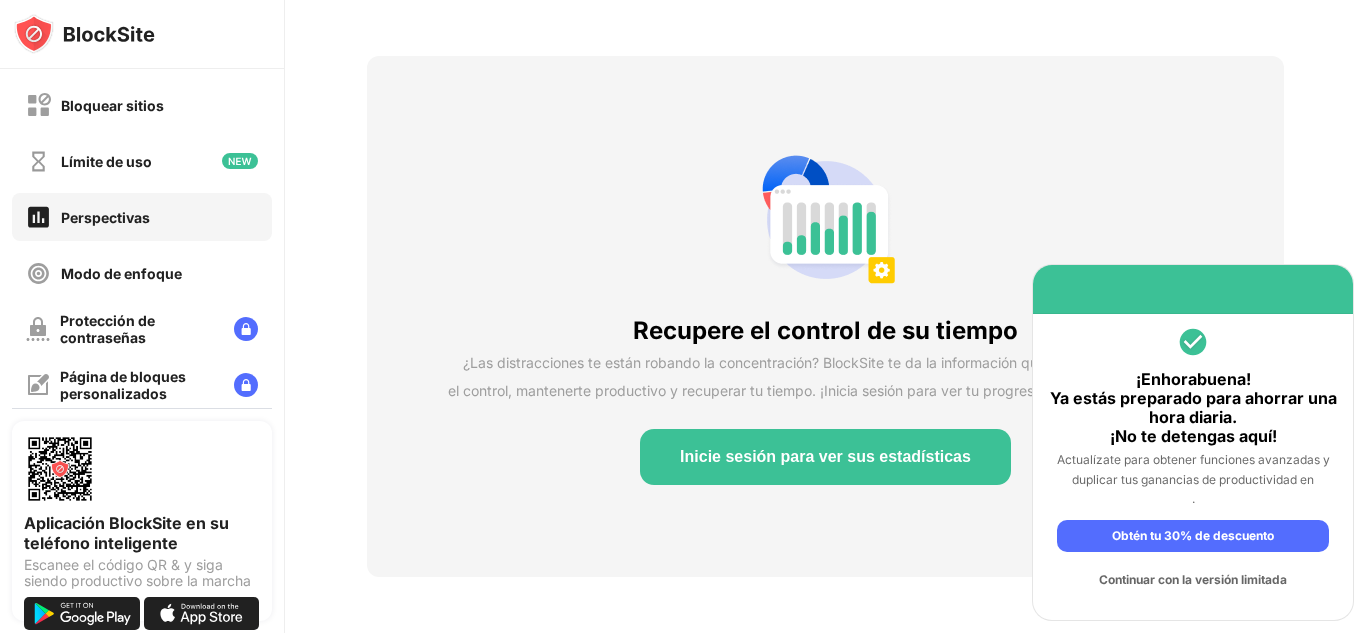 click on "Recupere el control de su tiempo ¿Las distracciones te están robando la concentración? BlockSite te da la información que necesitas para tomar  el control, mantenerte productivo y recuperar tu tiempo. ¡Inicia sesión para ver tu progreso y mantenerte enfocado! Inicie sesión para ver sus estadísticas" at bounding box center [825, 316] 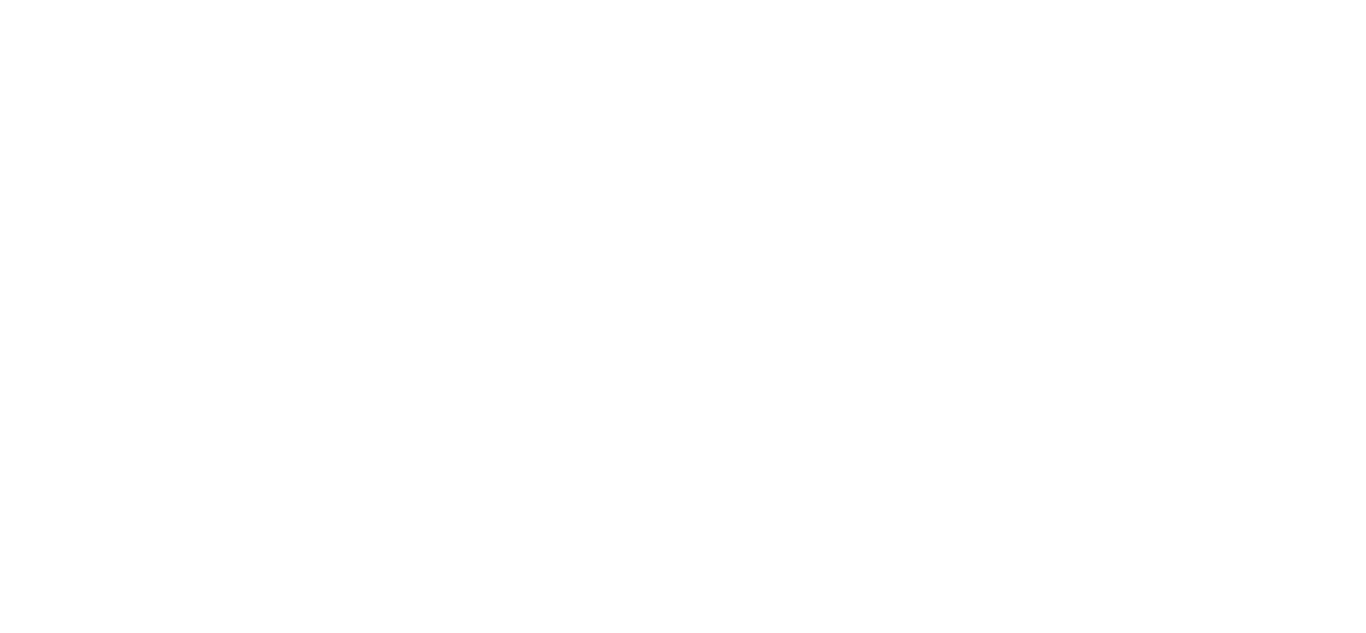 scroll, scrollTop: 0, scrollLeft: 0, axis: both 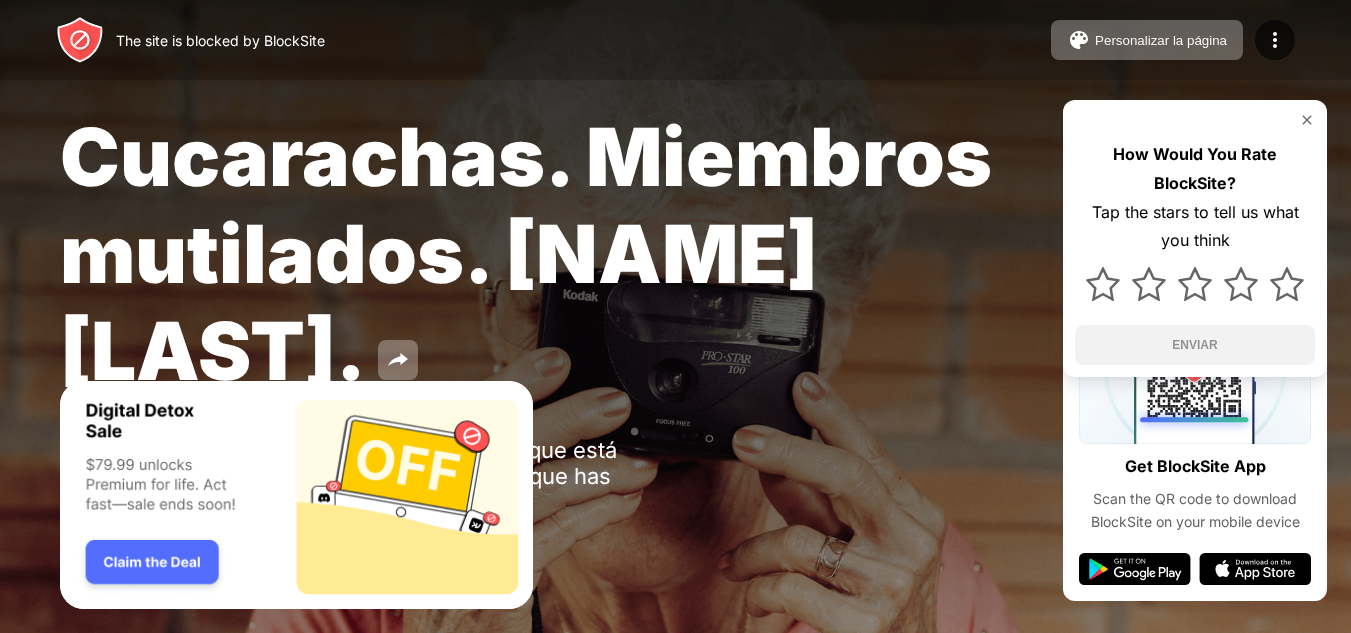 click at bounding box center [1307, 120] 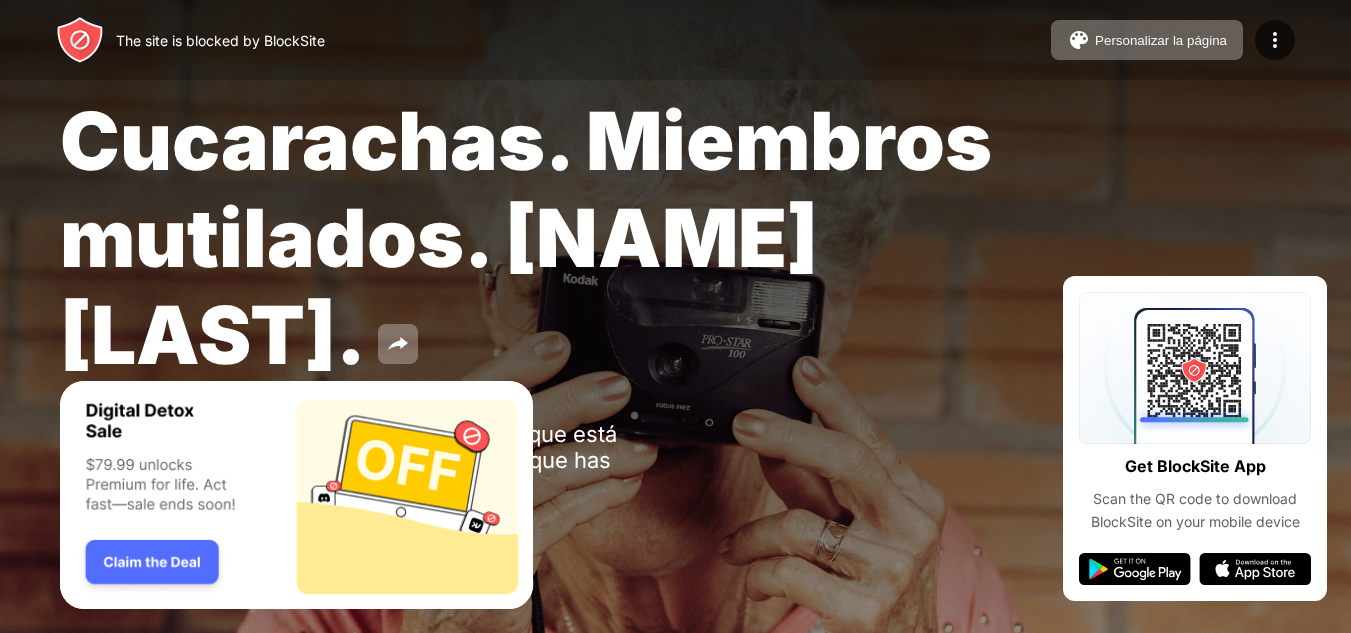 scroll, scrollTop: 50, scrollLeft: 0, axis: vertical 